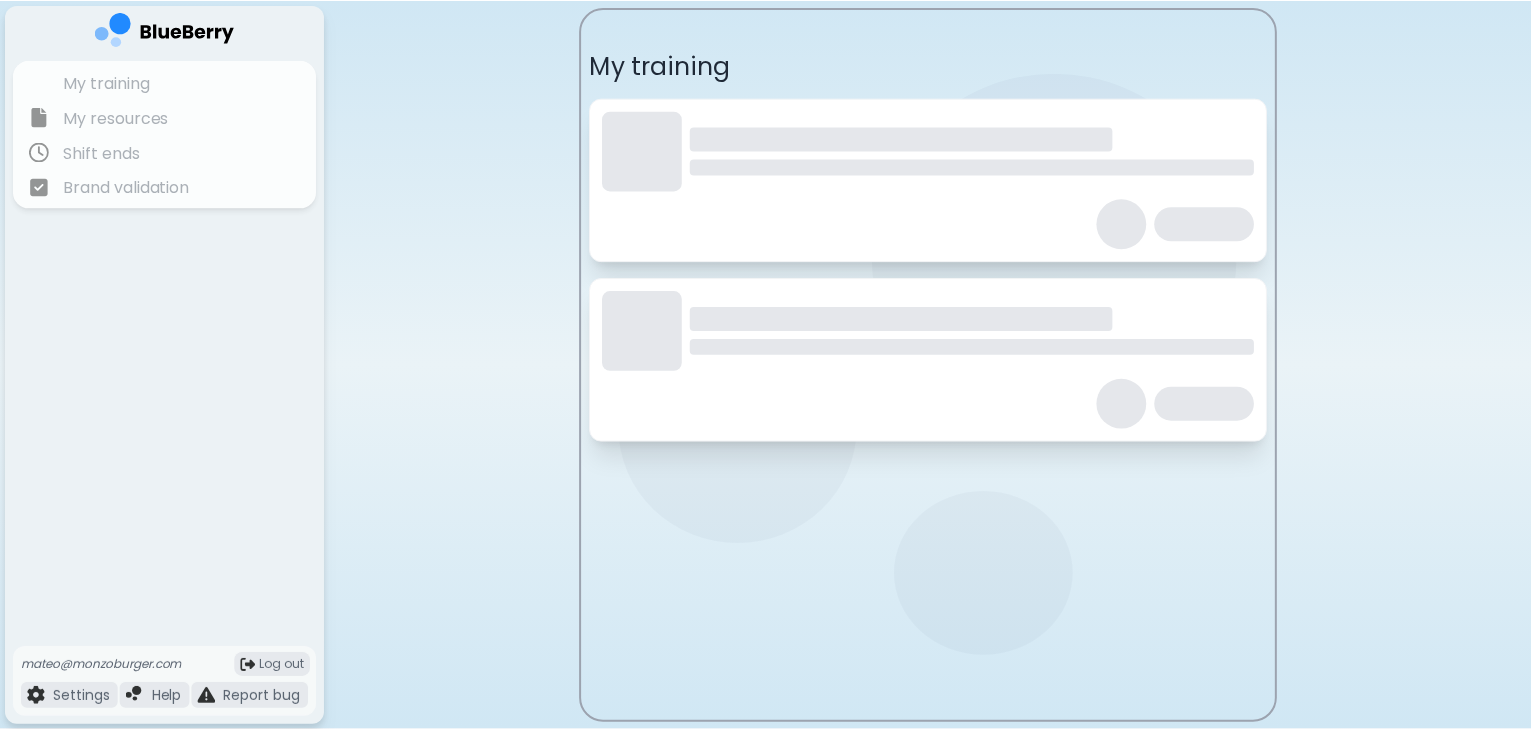 scroll, scrollTop: 0, scrollLeft: 0, axis: both 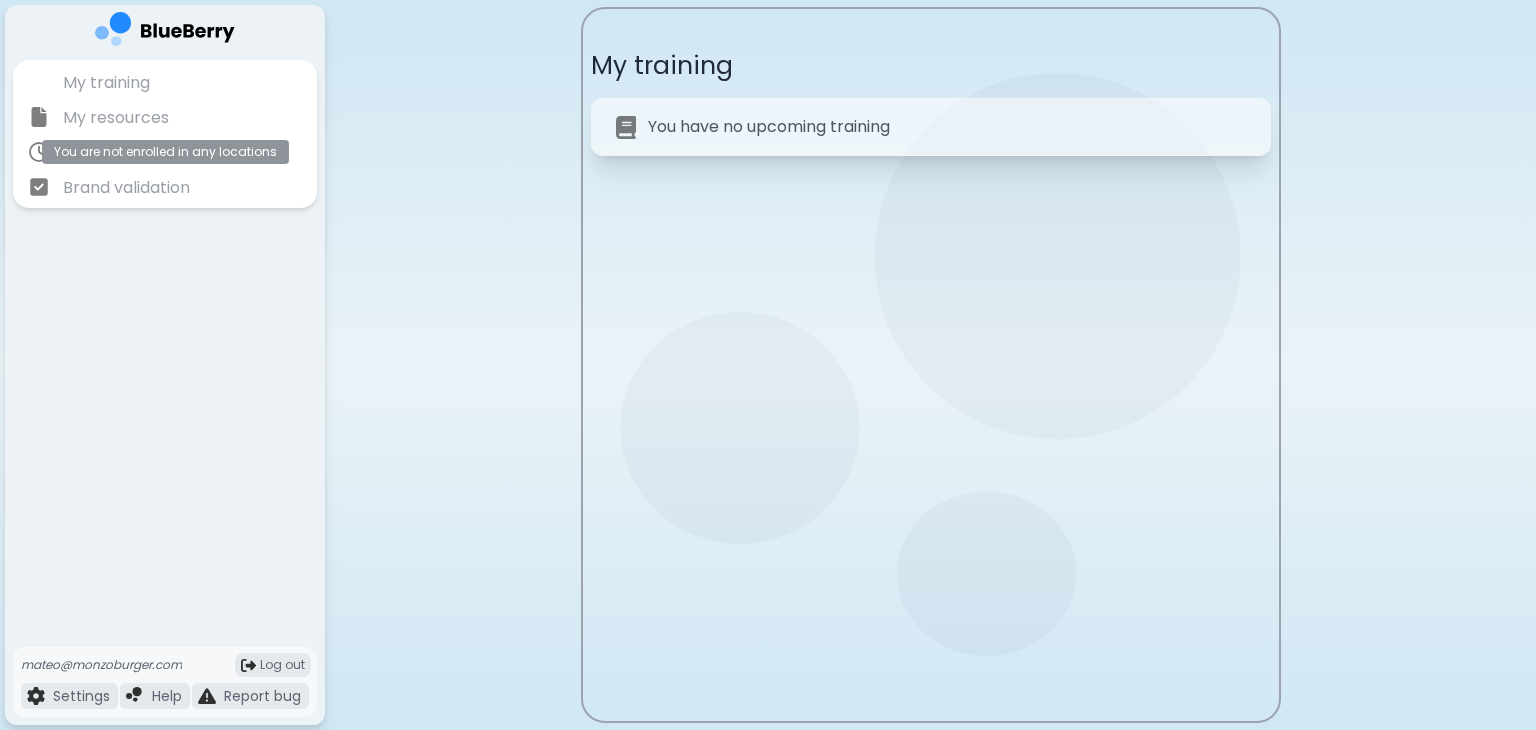 click on "Shift ends" at bounding box center [101, 153] 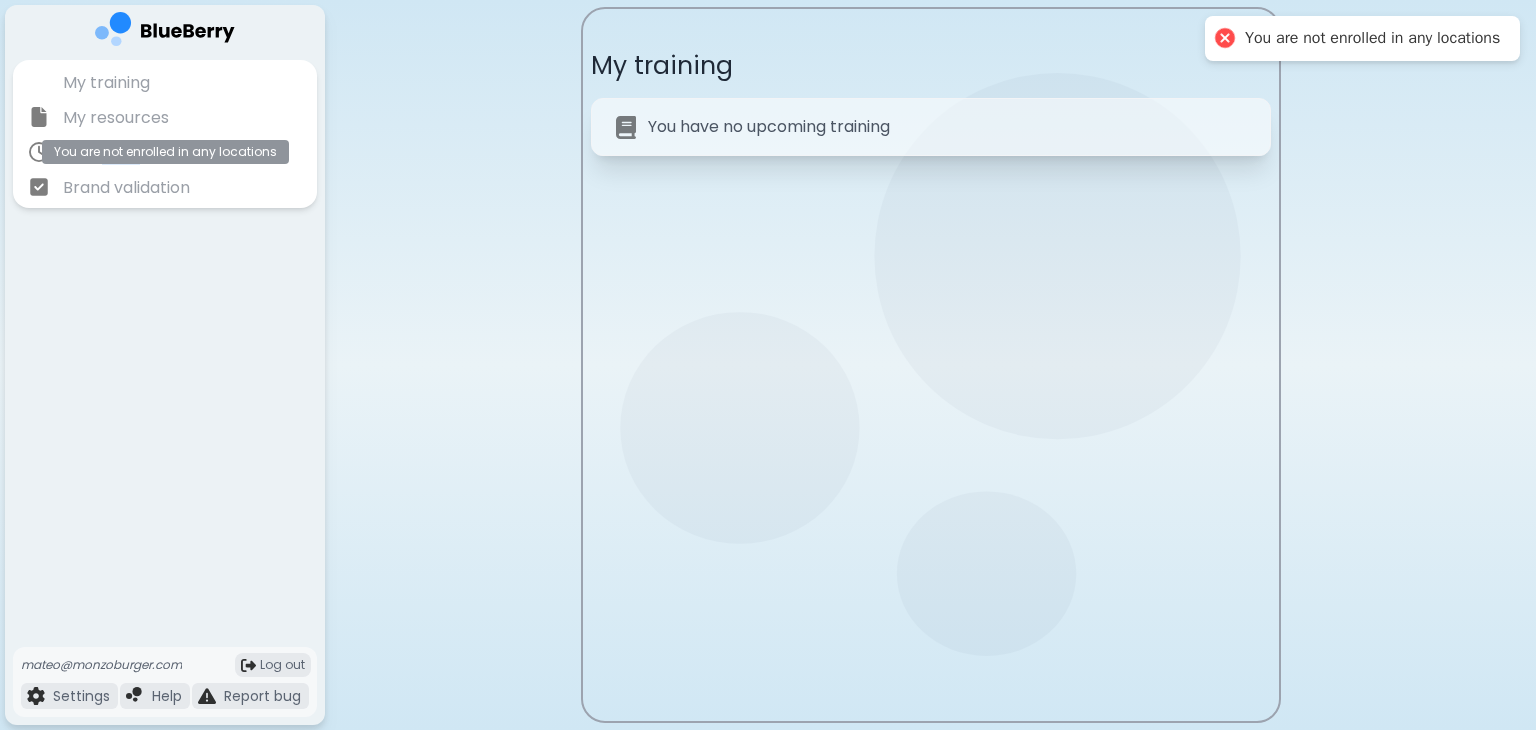 click on "Shift ends" at bounding box center (101, 153) 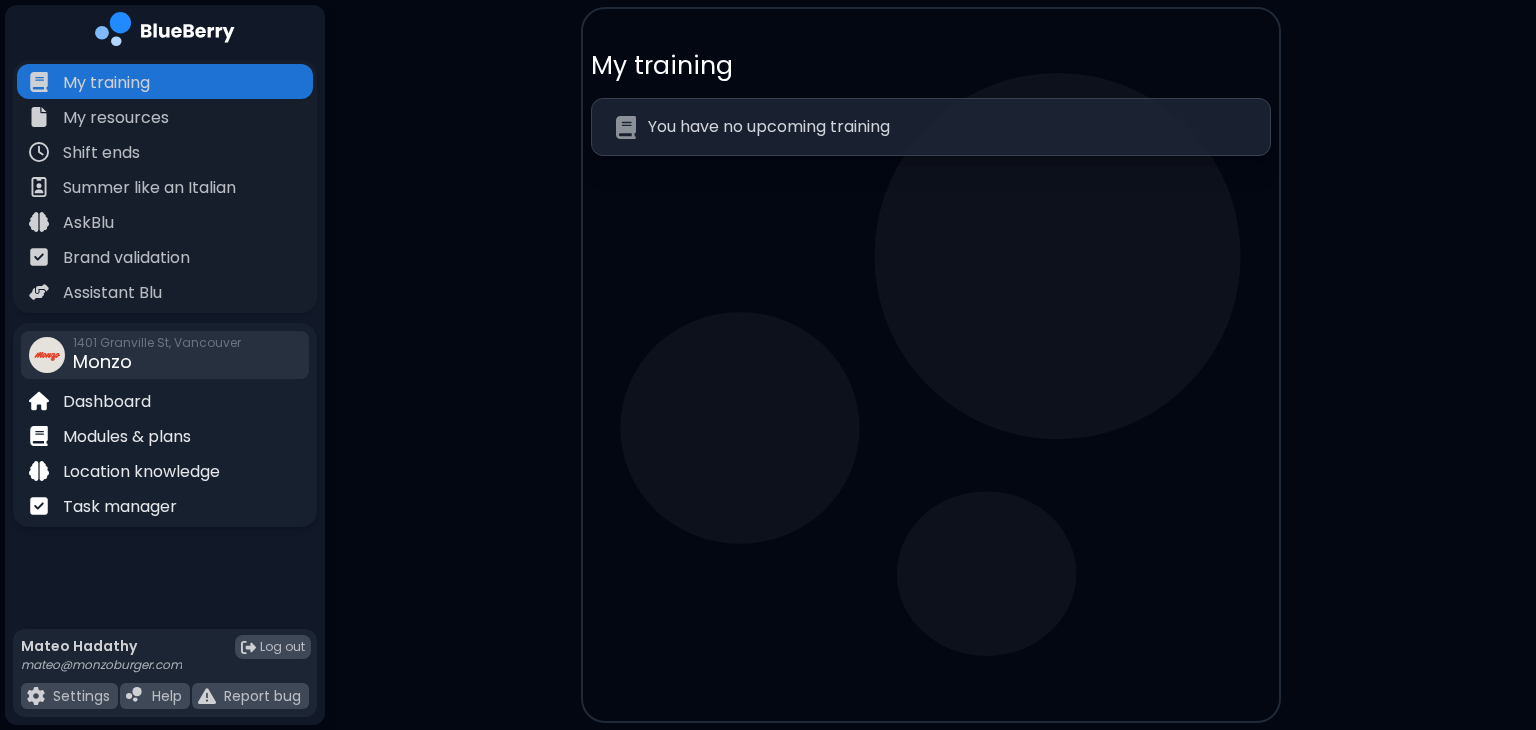 click on "1401 Granville St, Vancouver" at bounding box center (157, 343) 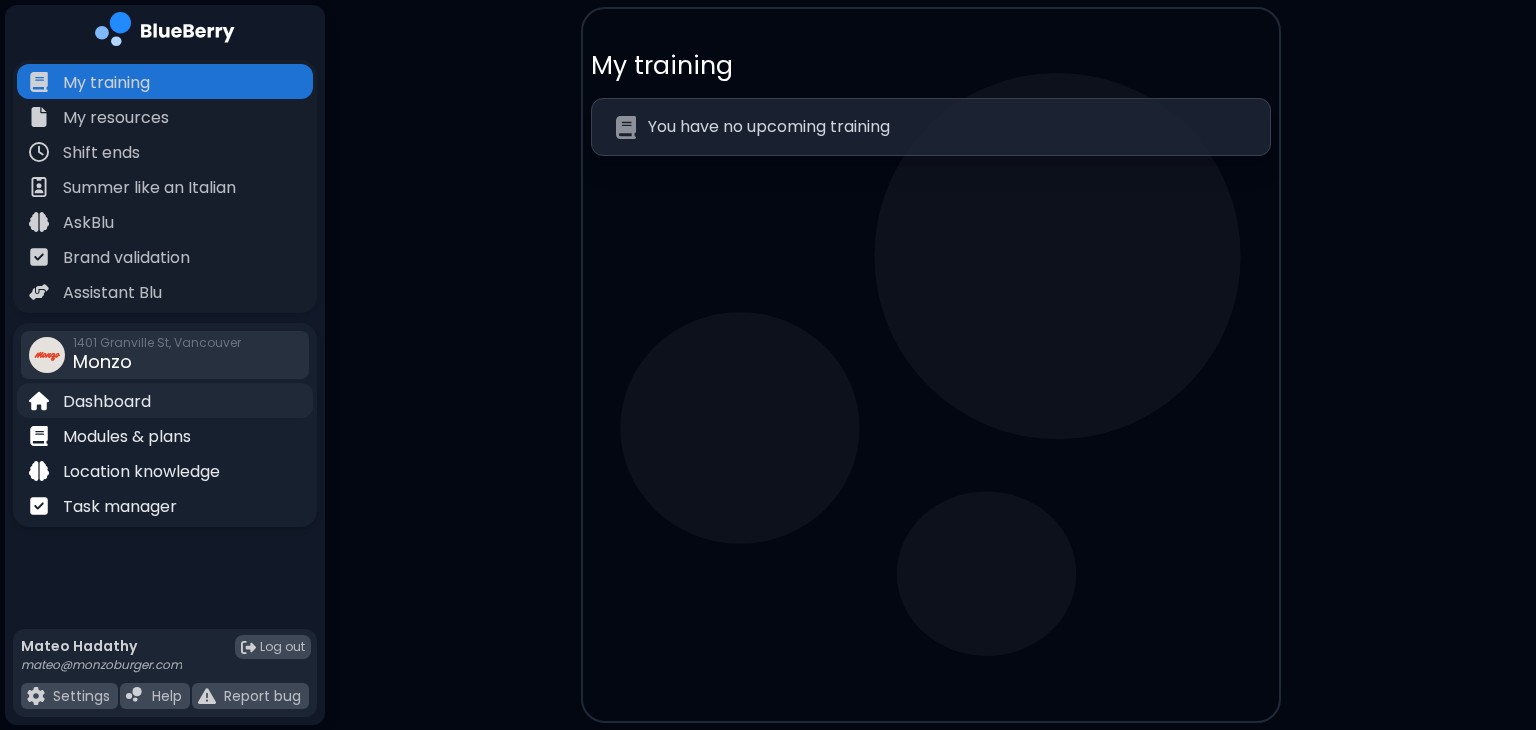 click on "Dashboard" at bounding box center (107, 402) 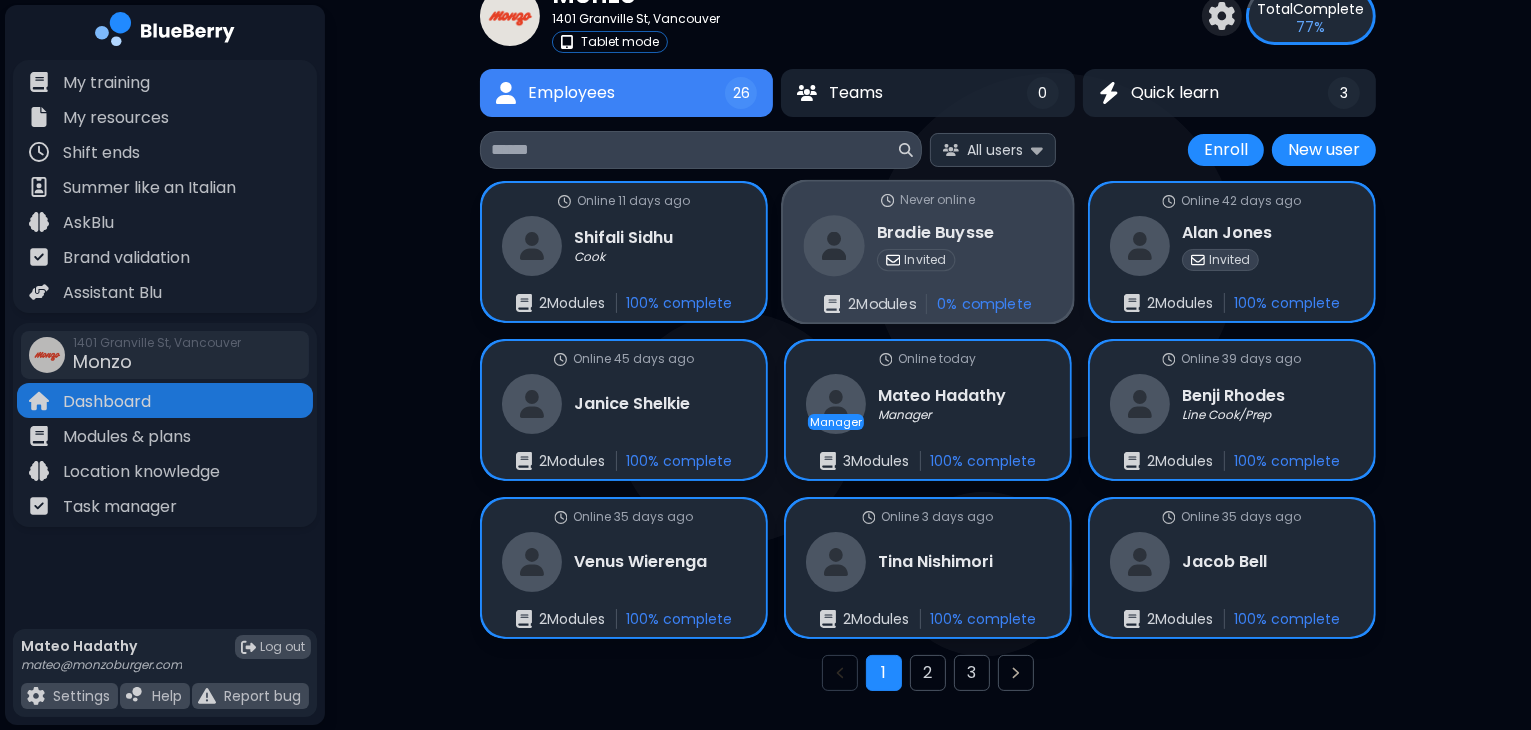 scroll, scrollTop: 88, scrollLeft: 0, axis: vertical 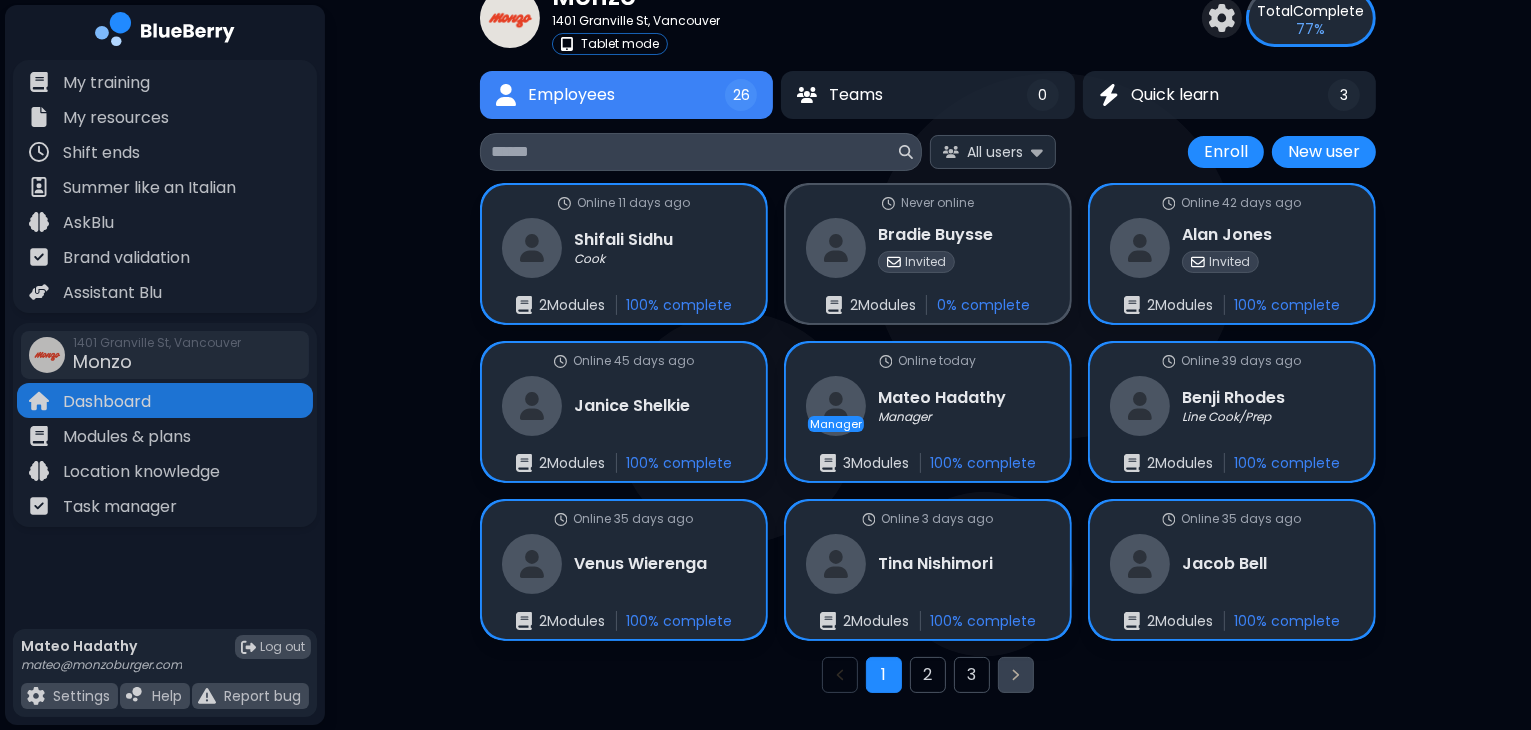 click 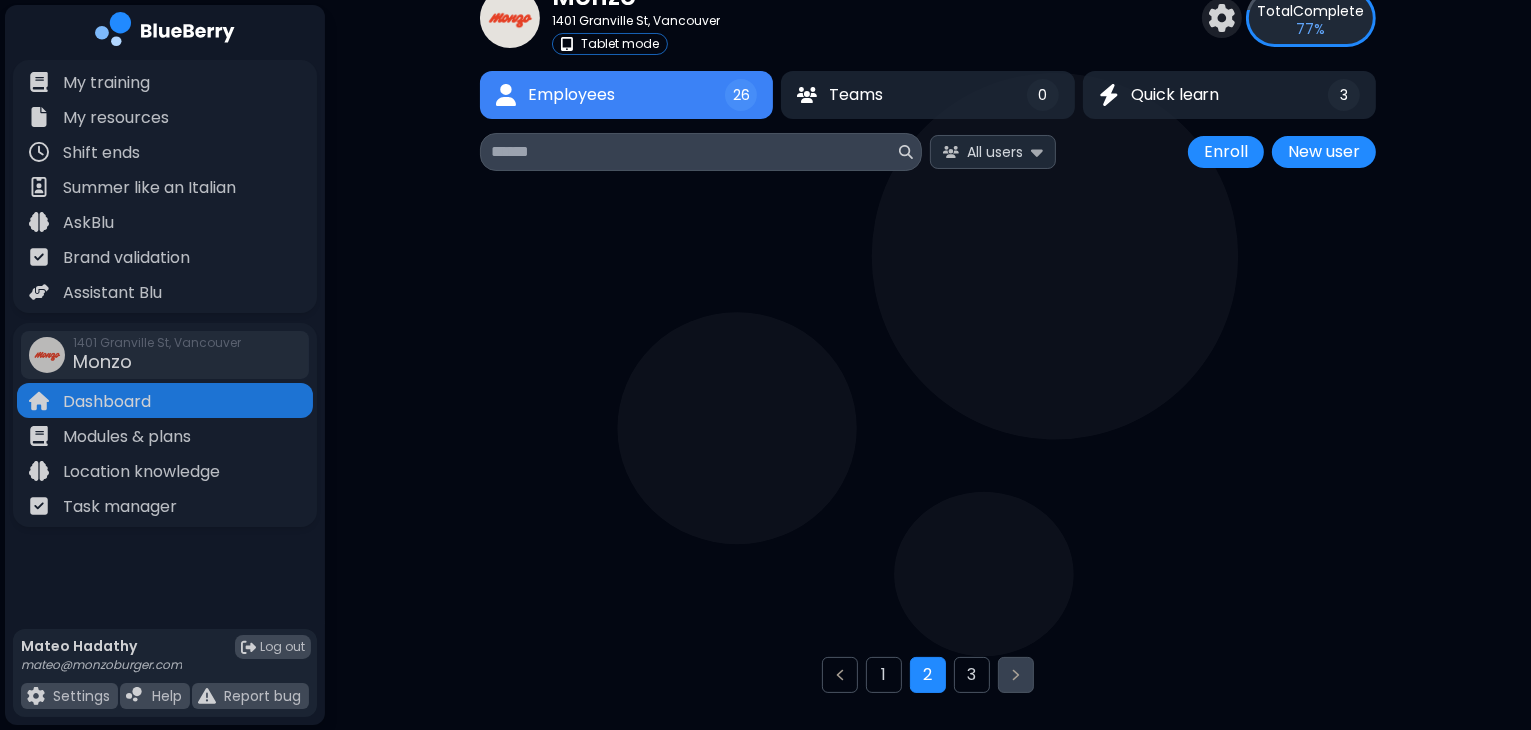 scroll, scrollTop: 72, scrollLeft: 0, axis: vertical 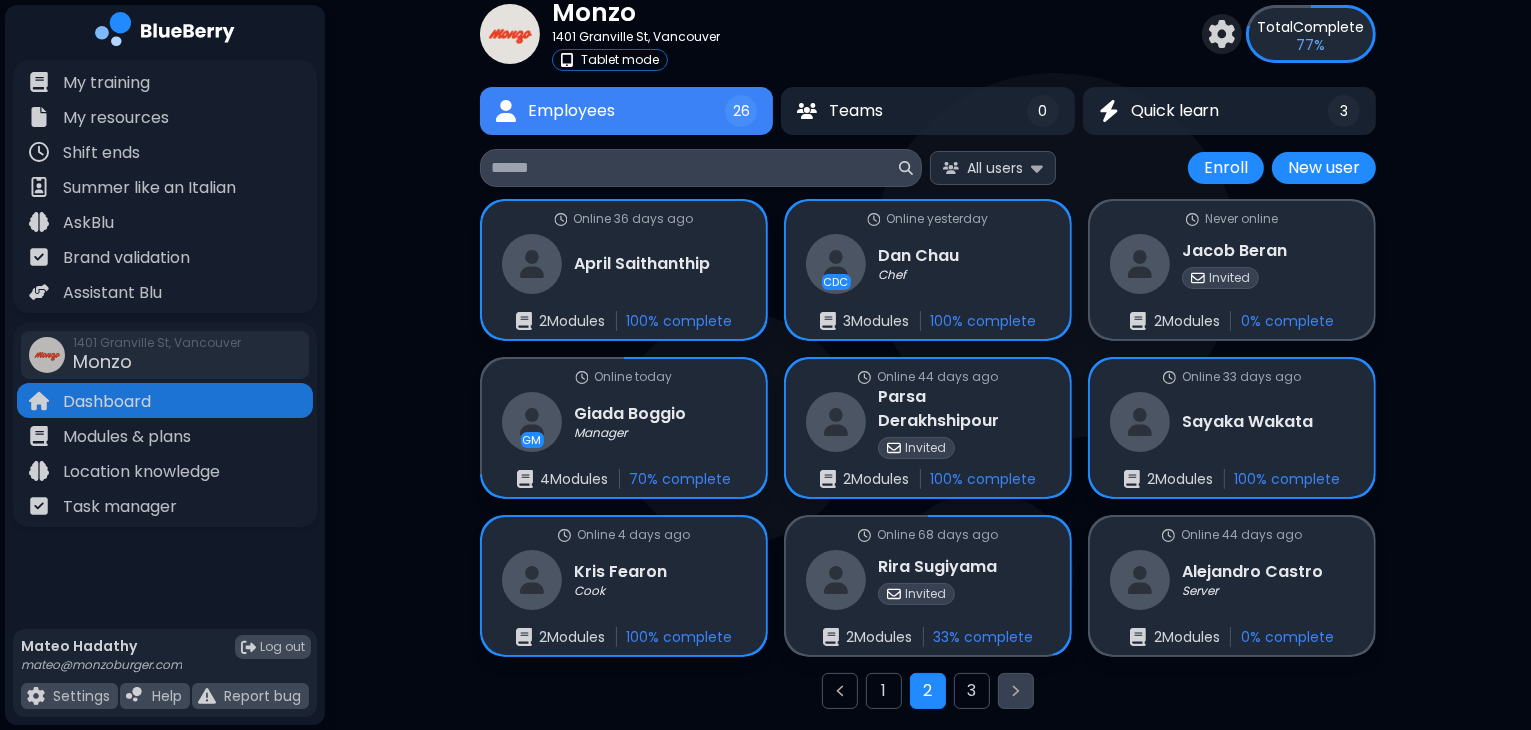 click at bounding box center (1016, 691) 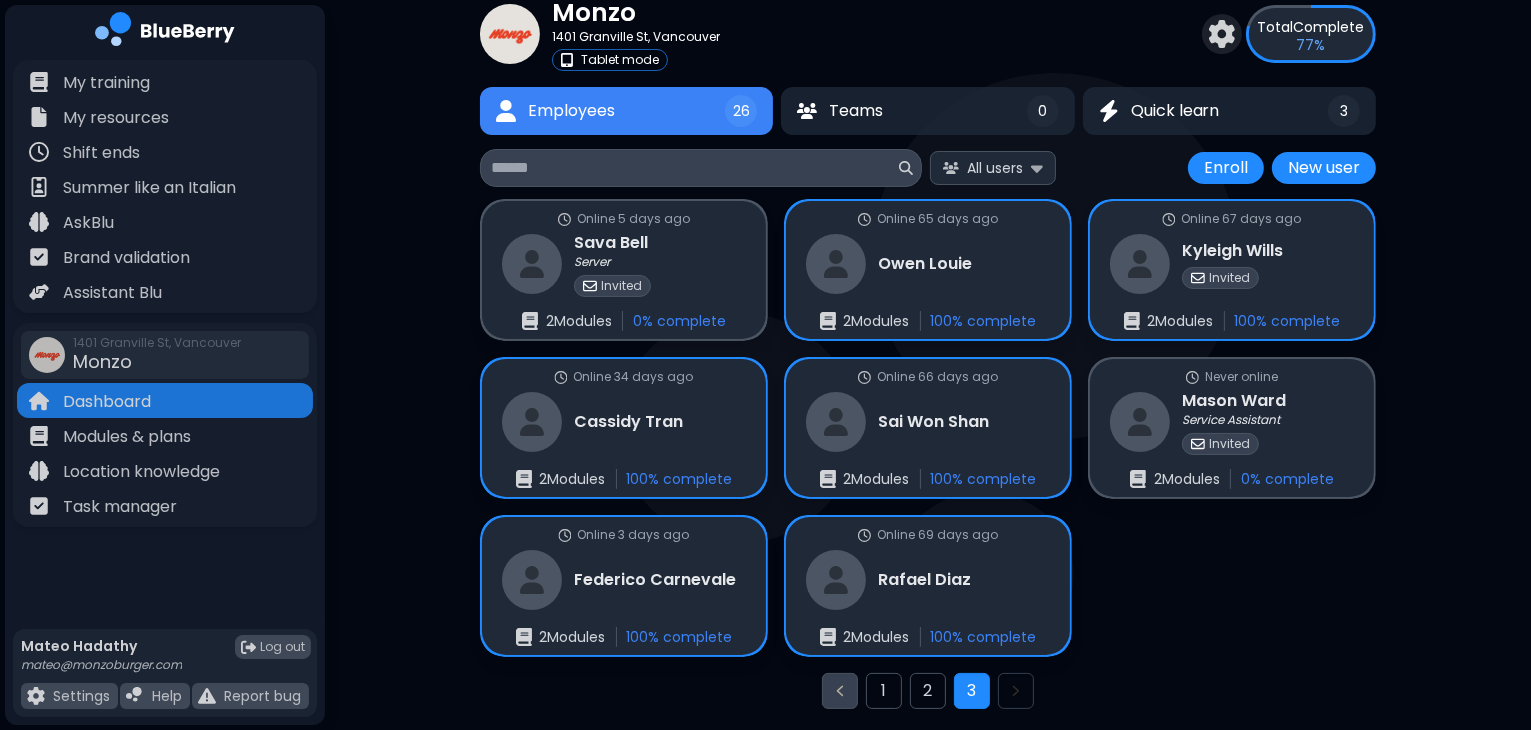 click 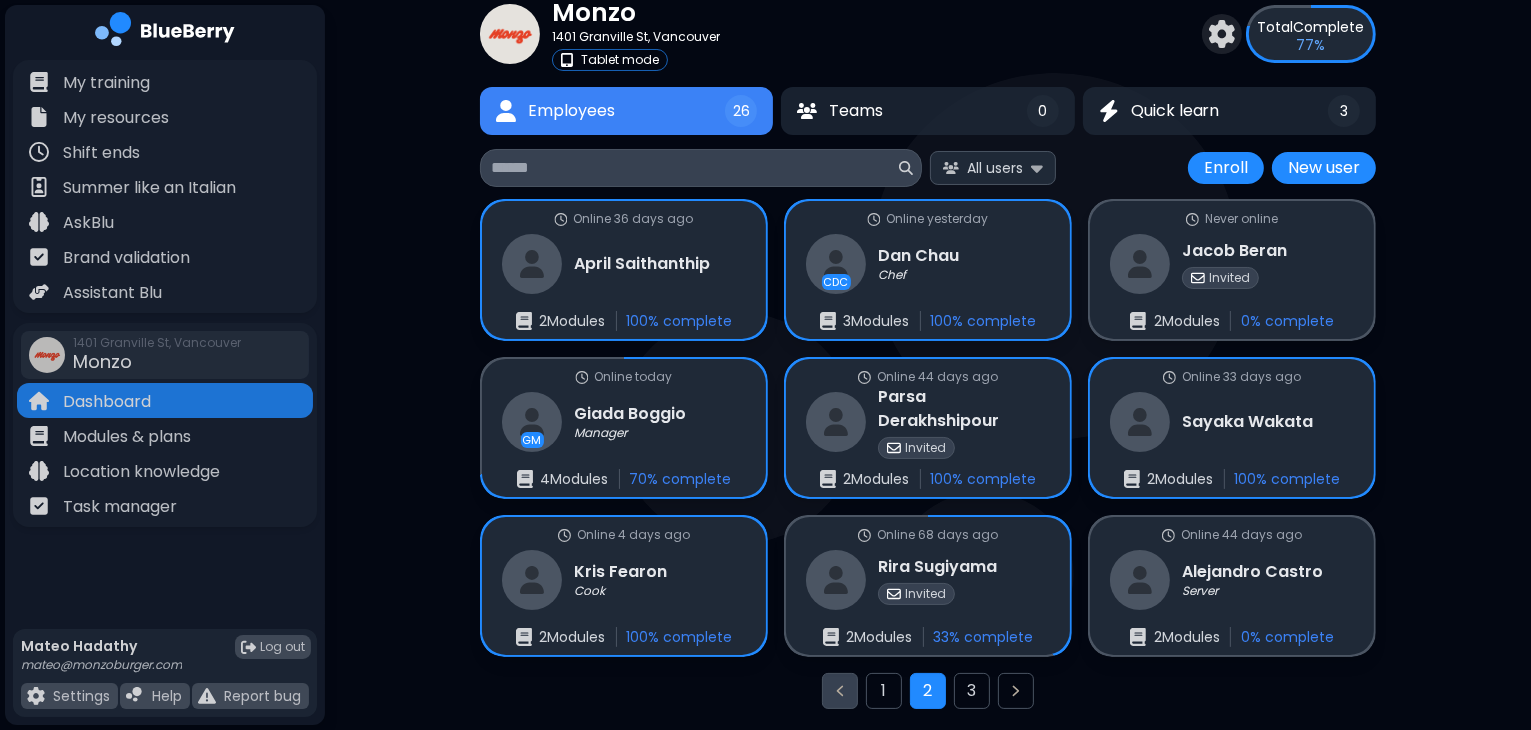 click 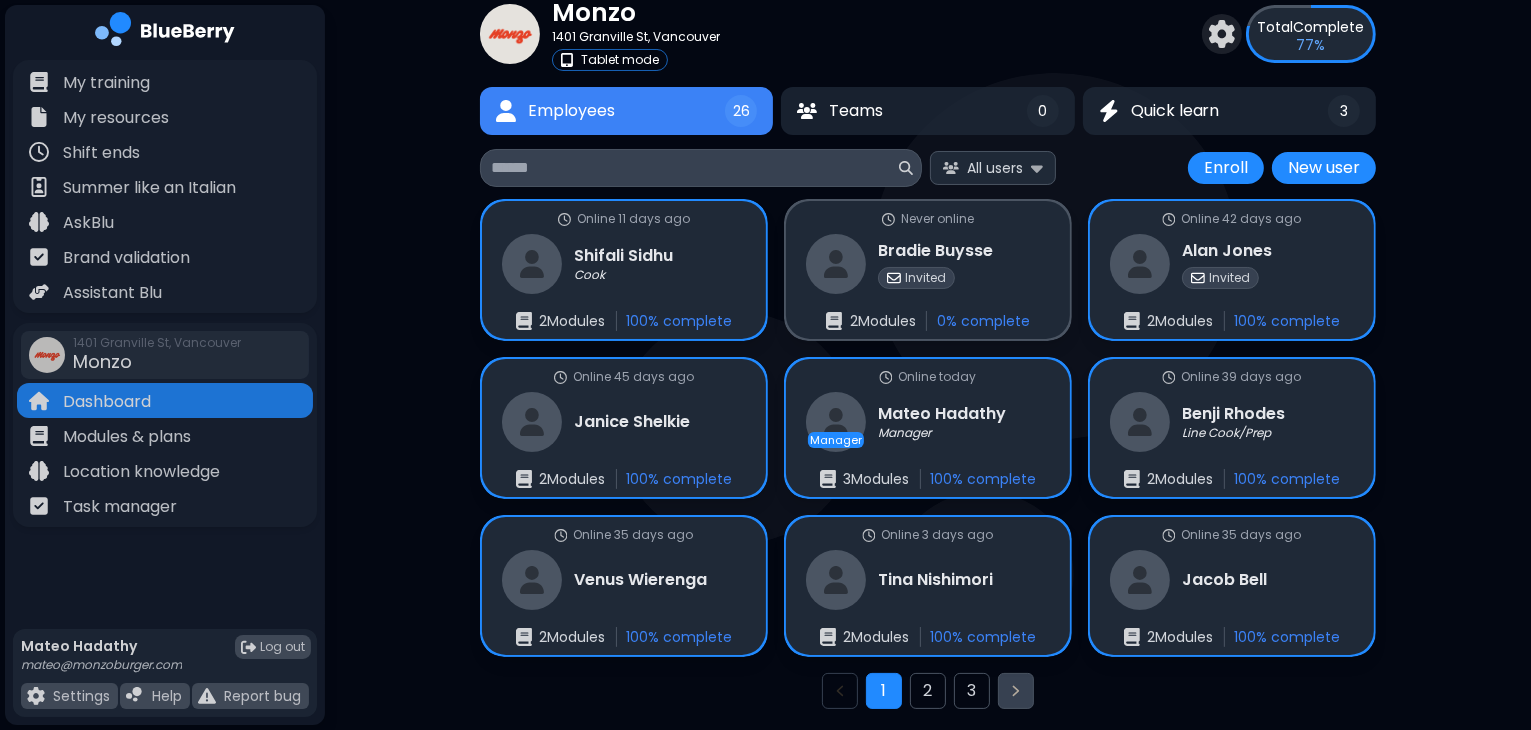 click at bounding box center [1016, 691] 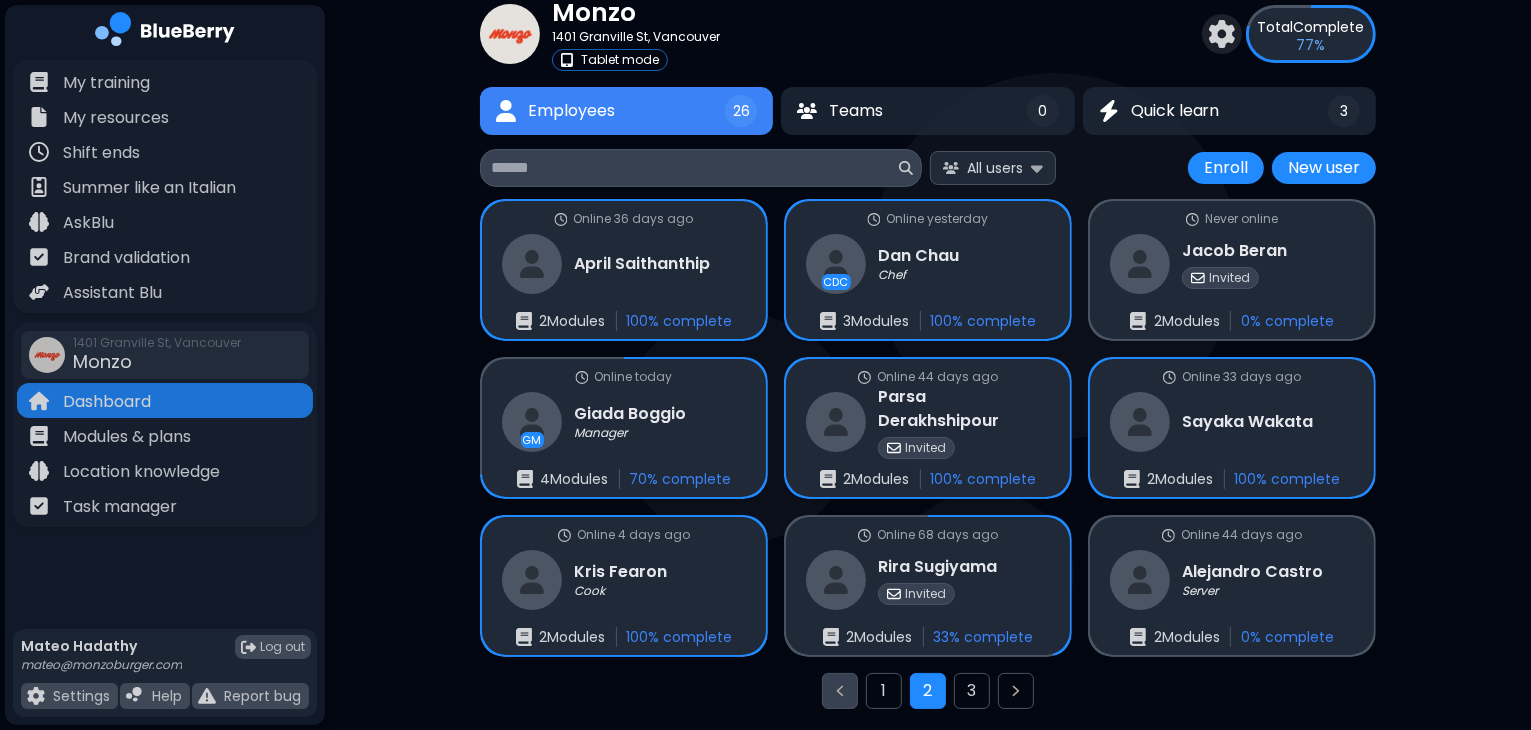 click 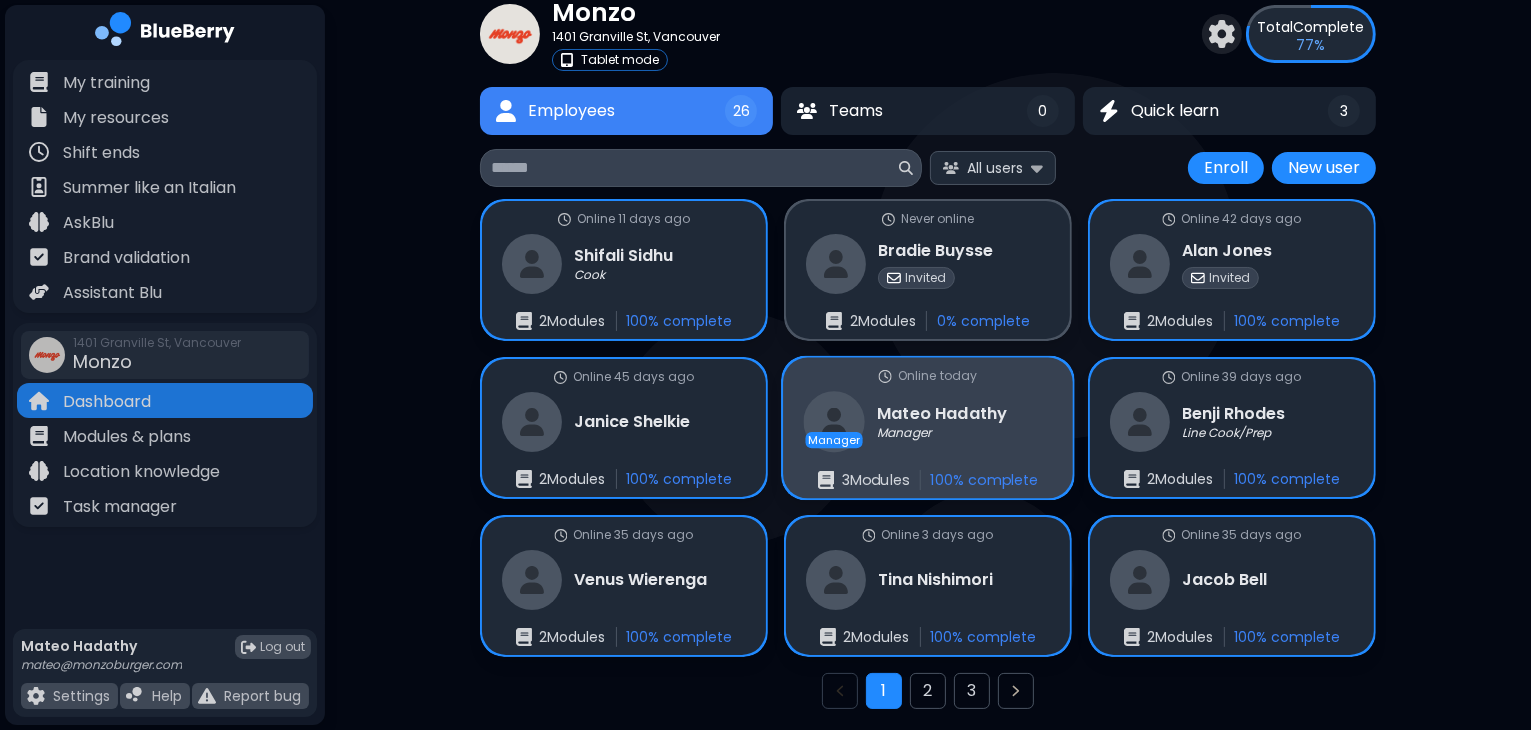 click on "[FIRST] [LAST]" at bounding box center (942, 413) 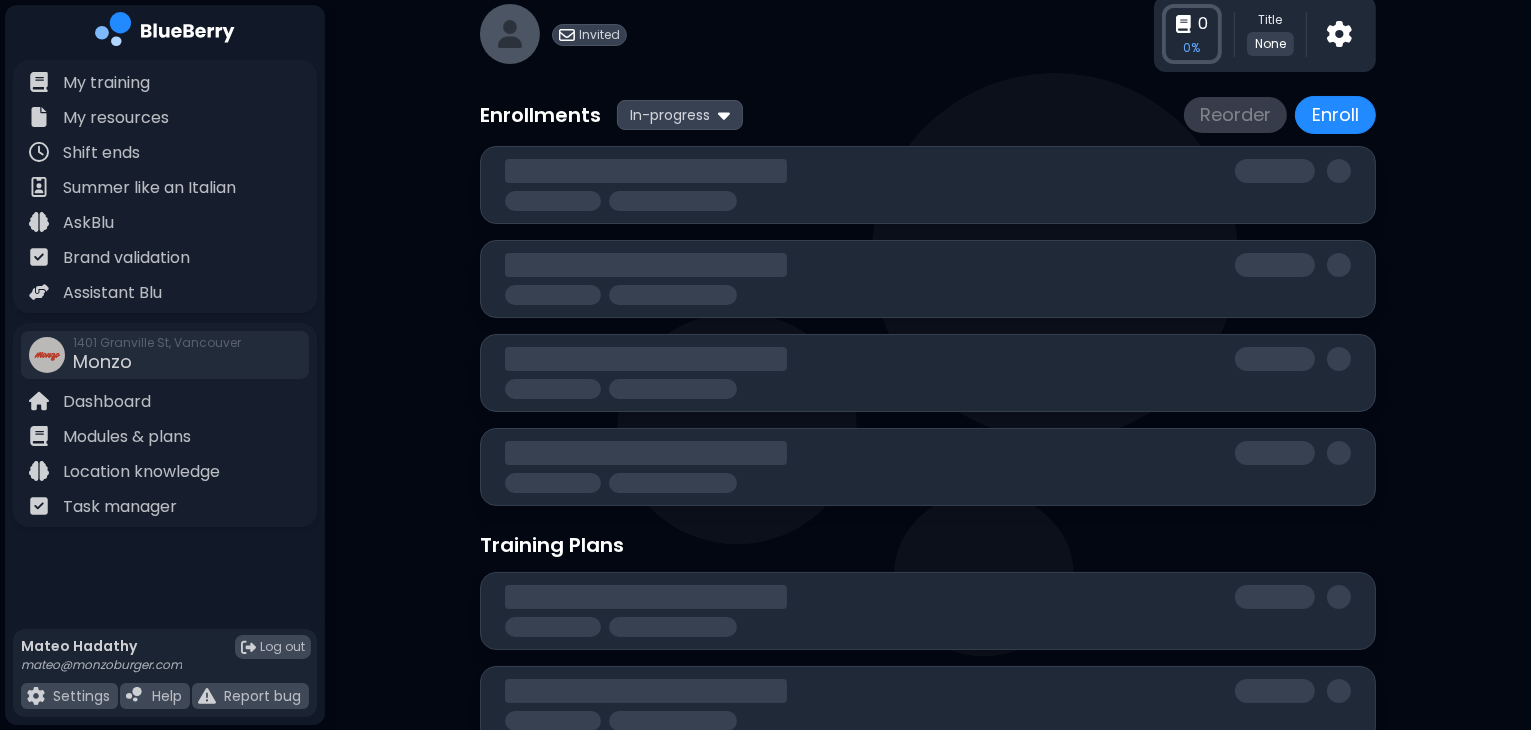 scroll, scrollTop: 0, scrollLeft: 0, axis: both 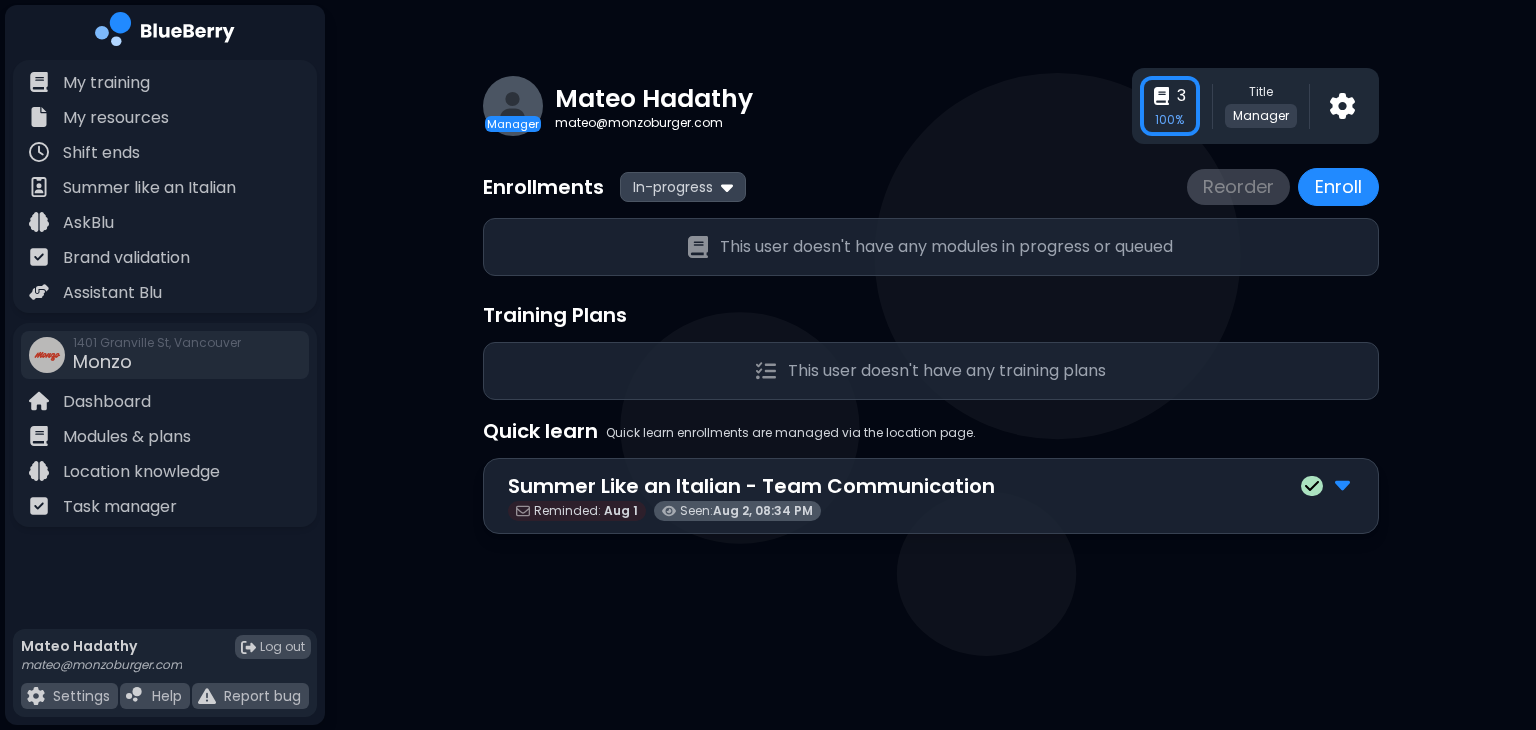 click on "Seen:  Aug 2, 08:34 PM" at bounding box center [737, 511] 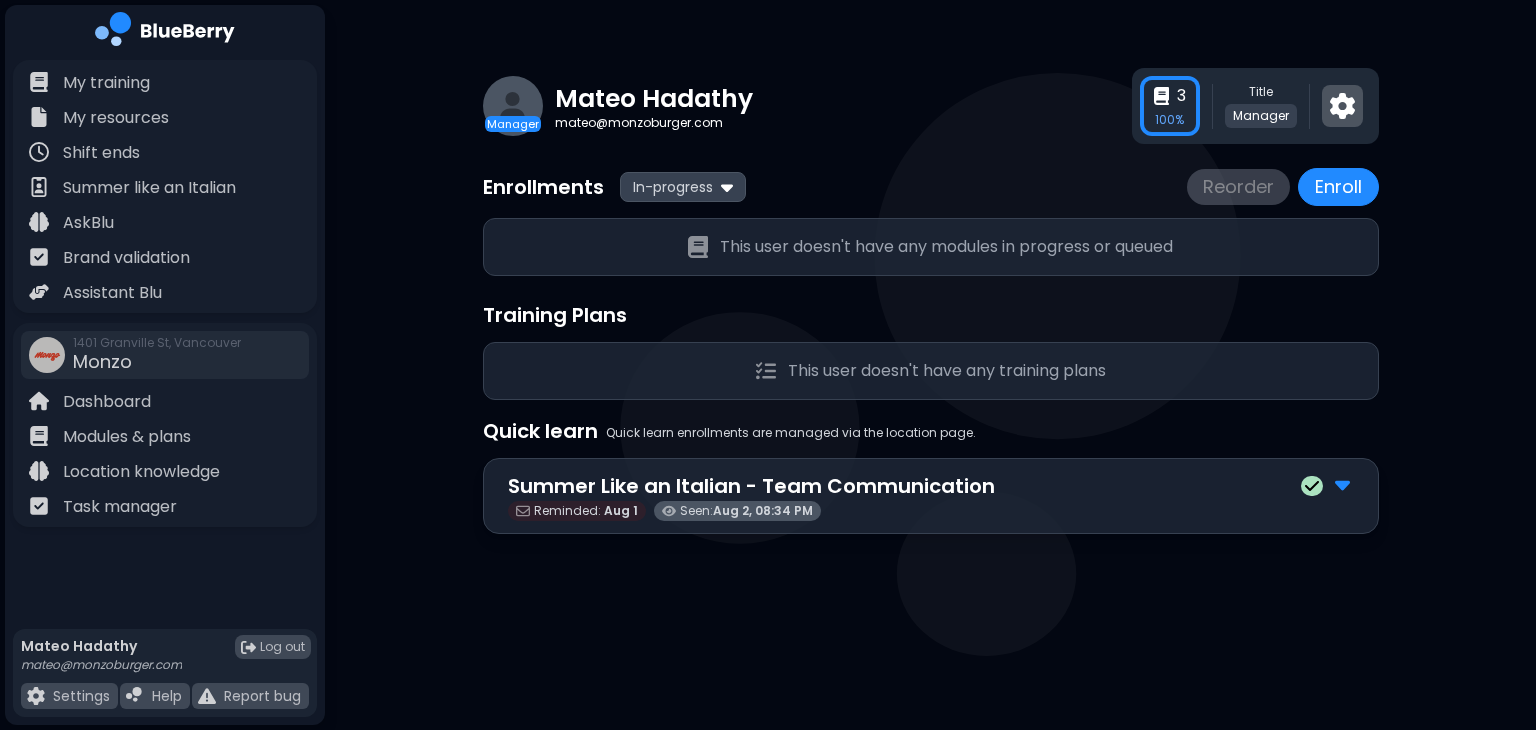 click at bounding box center (1342, 106) 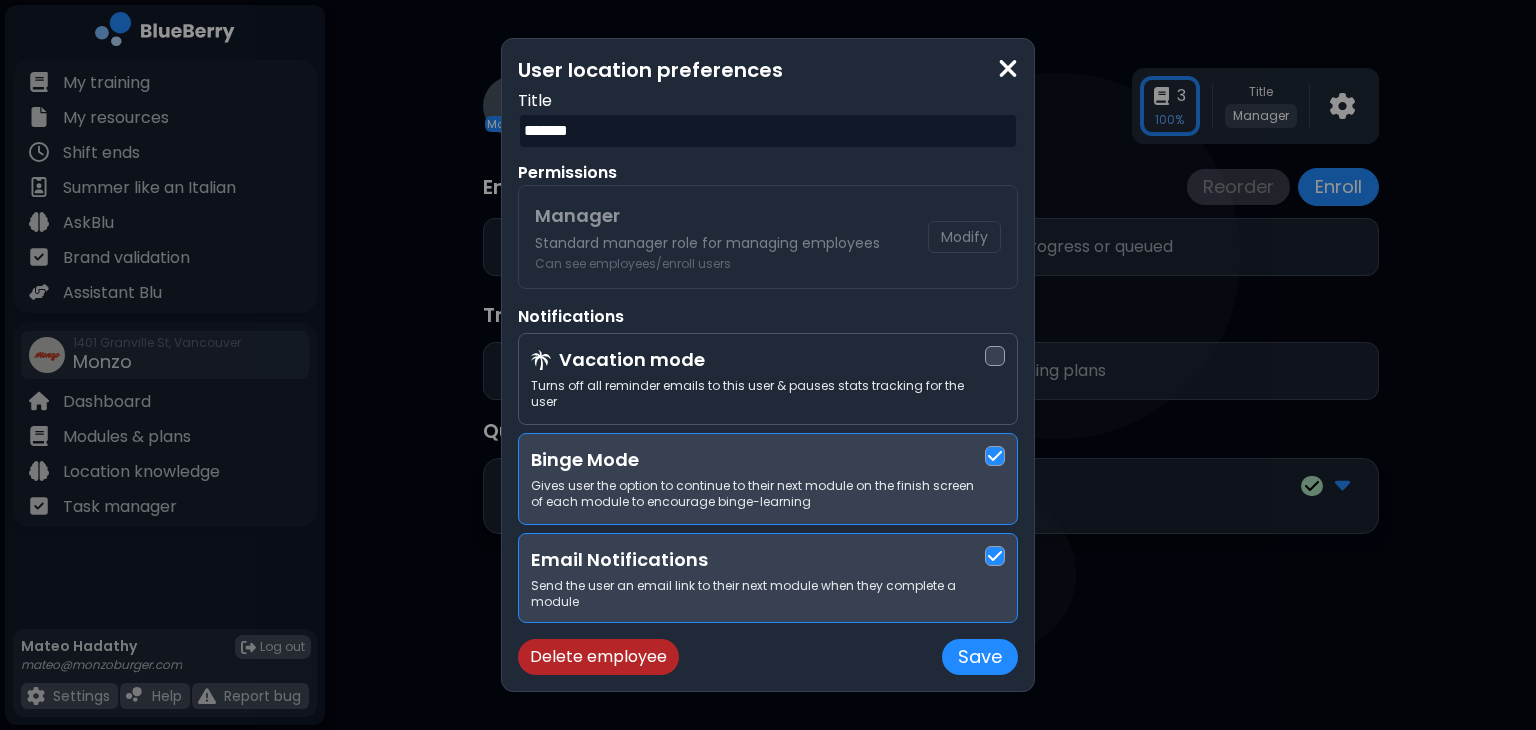 click at bounding box center [1008, 68] 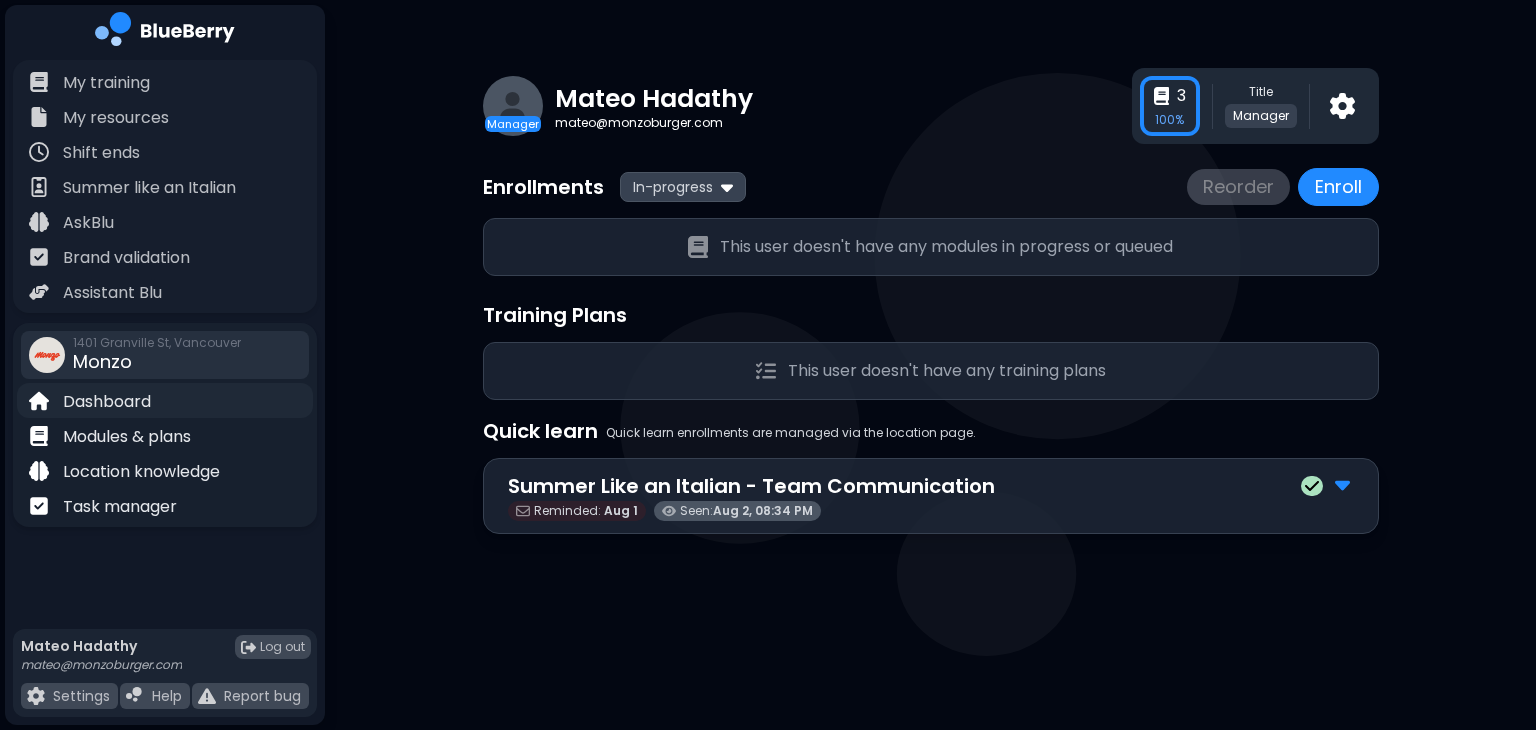 click on "Dashboard" at bounding box center (107, 402) 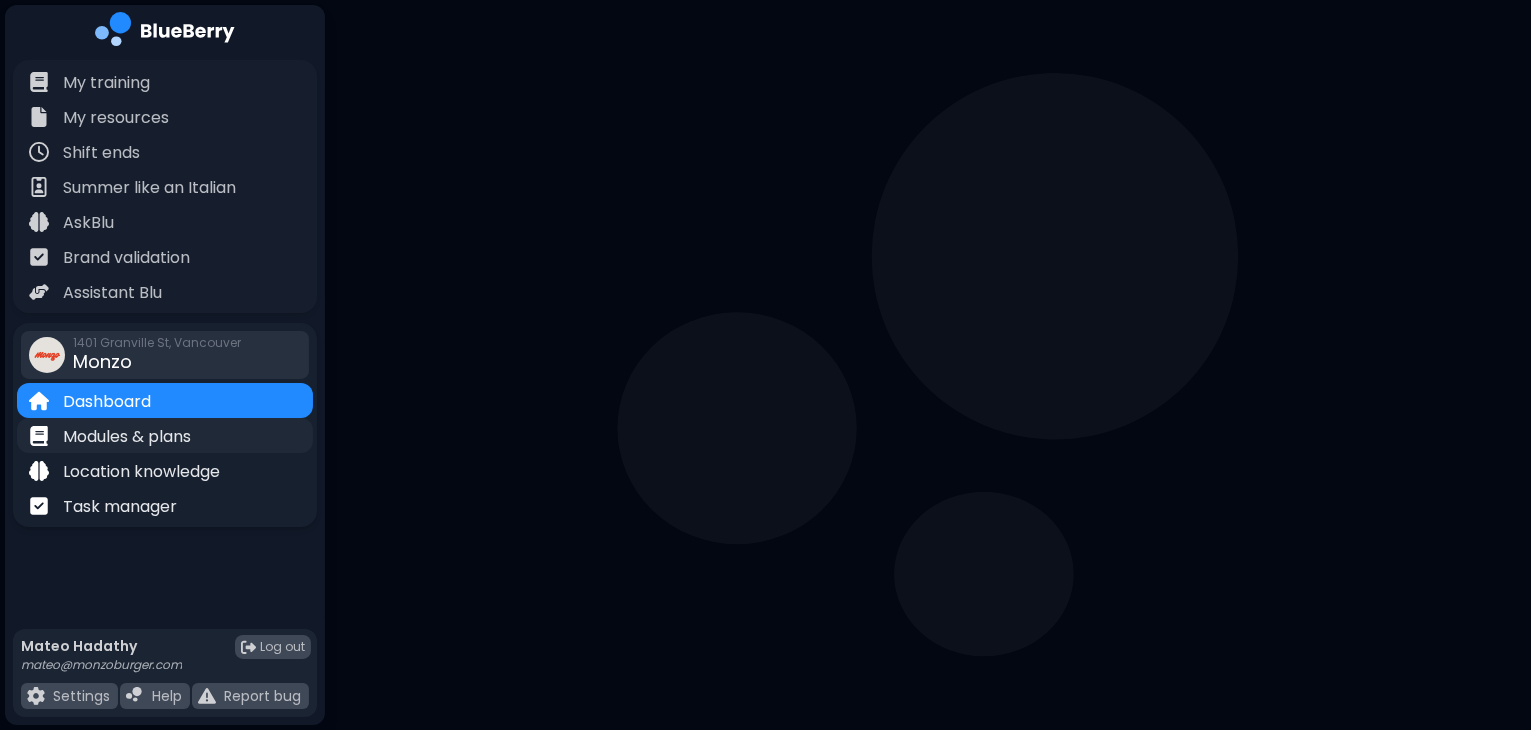 click on "Modules & plans" at bounding box center [110, 435] 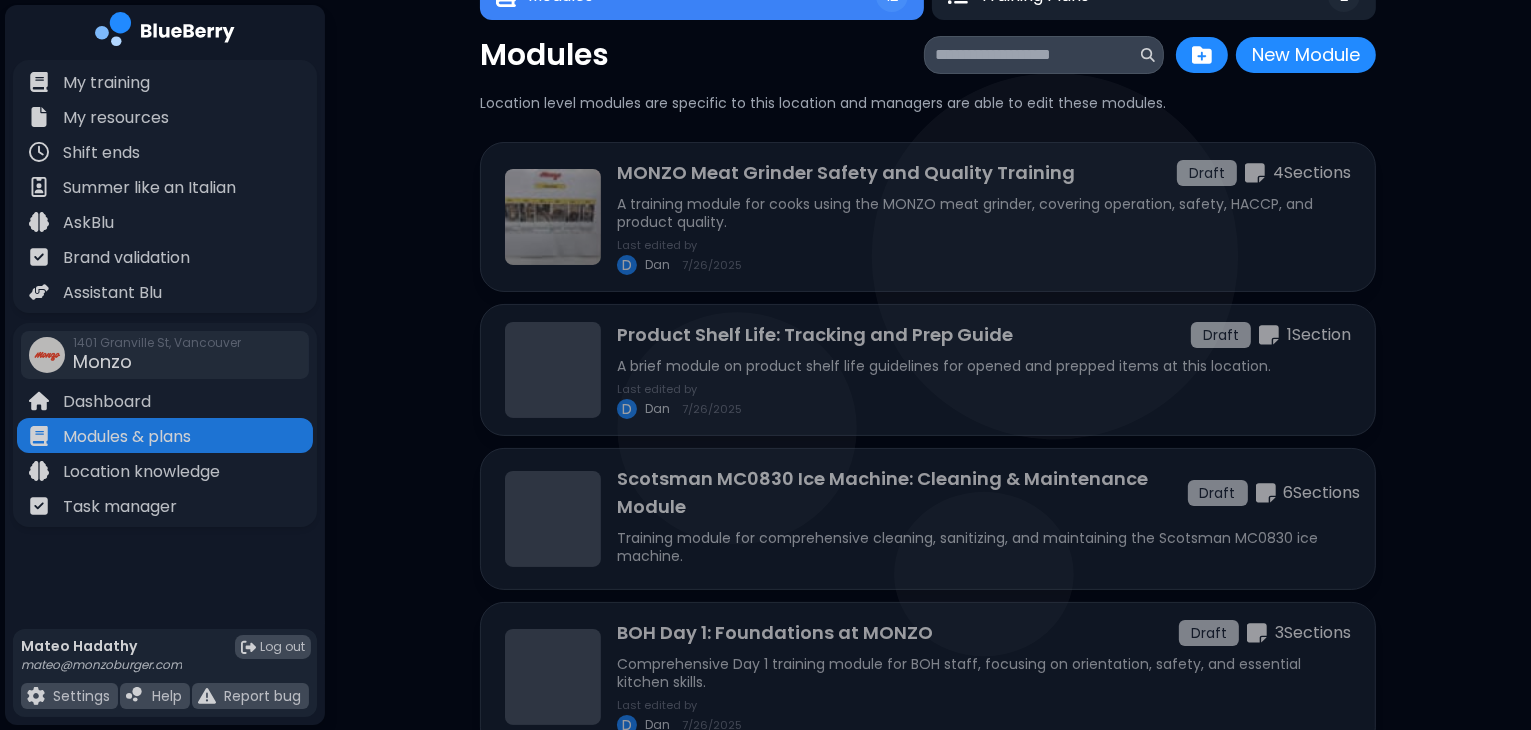 scroll, scrollTop: 0, scrollLeft: 0, axis: both 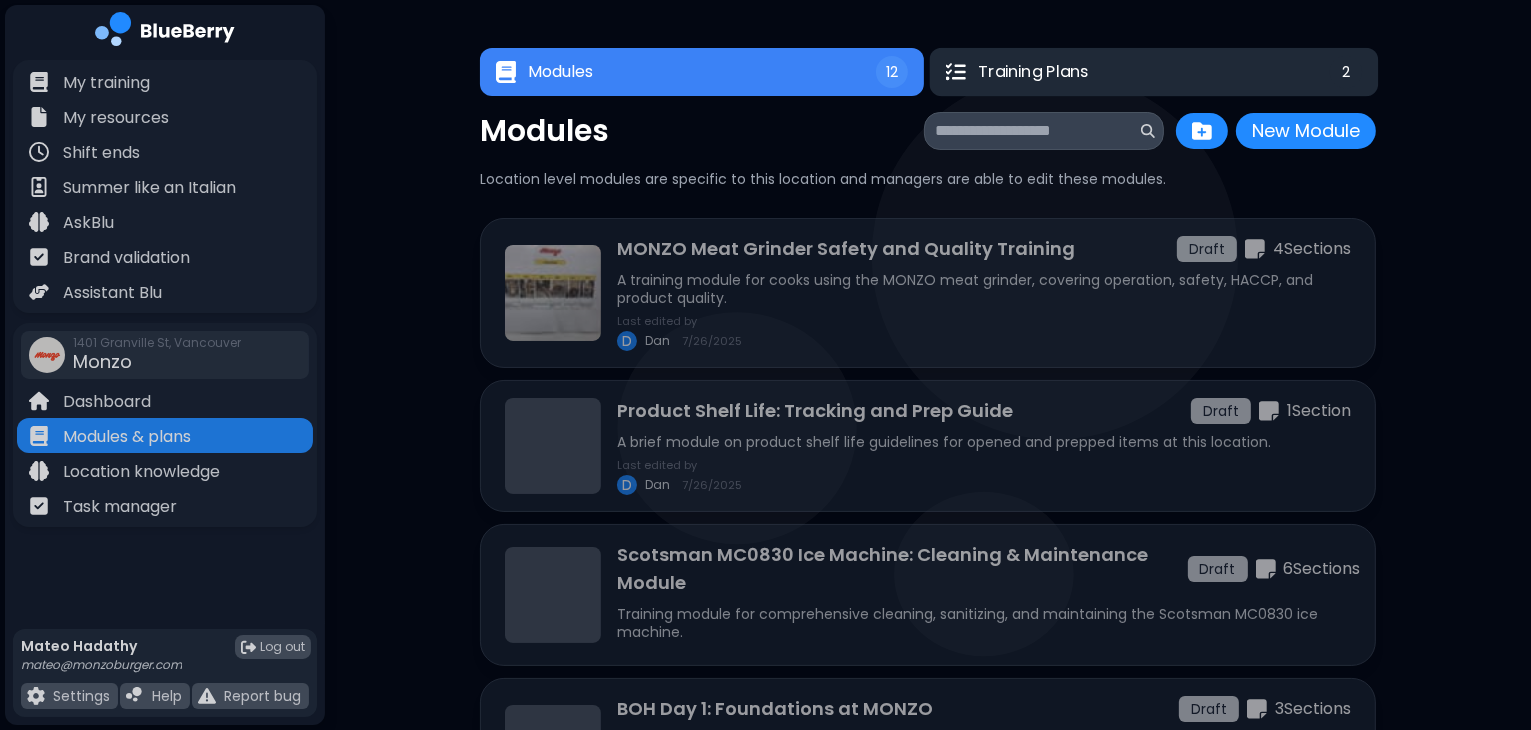 click on "2" at bounding box center [1346, 72] 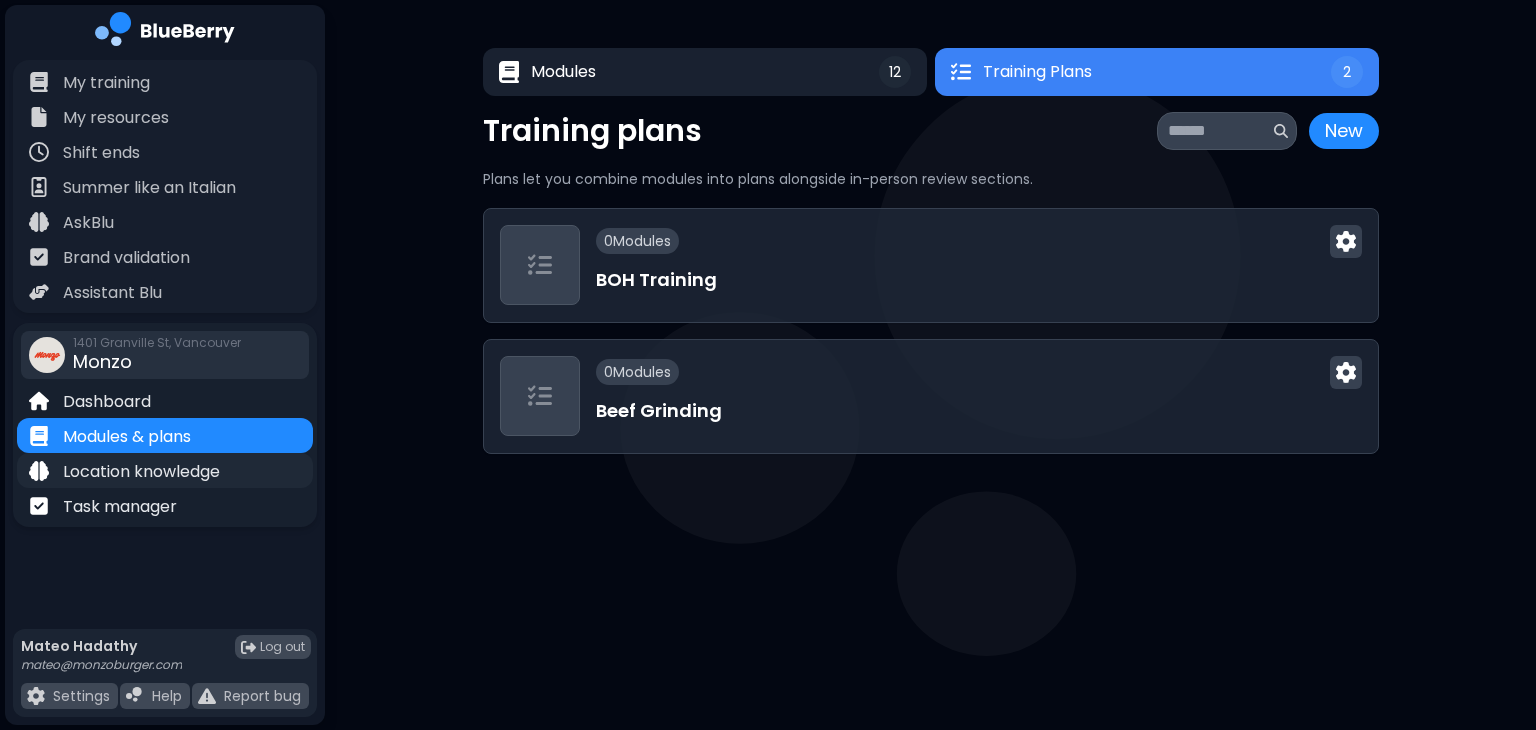 click on "Location knowledge" at bounding box center (141, 472) 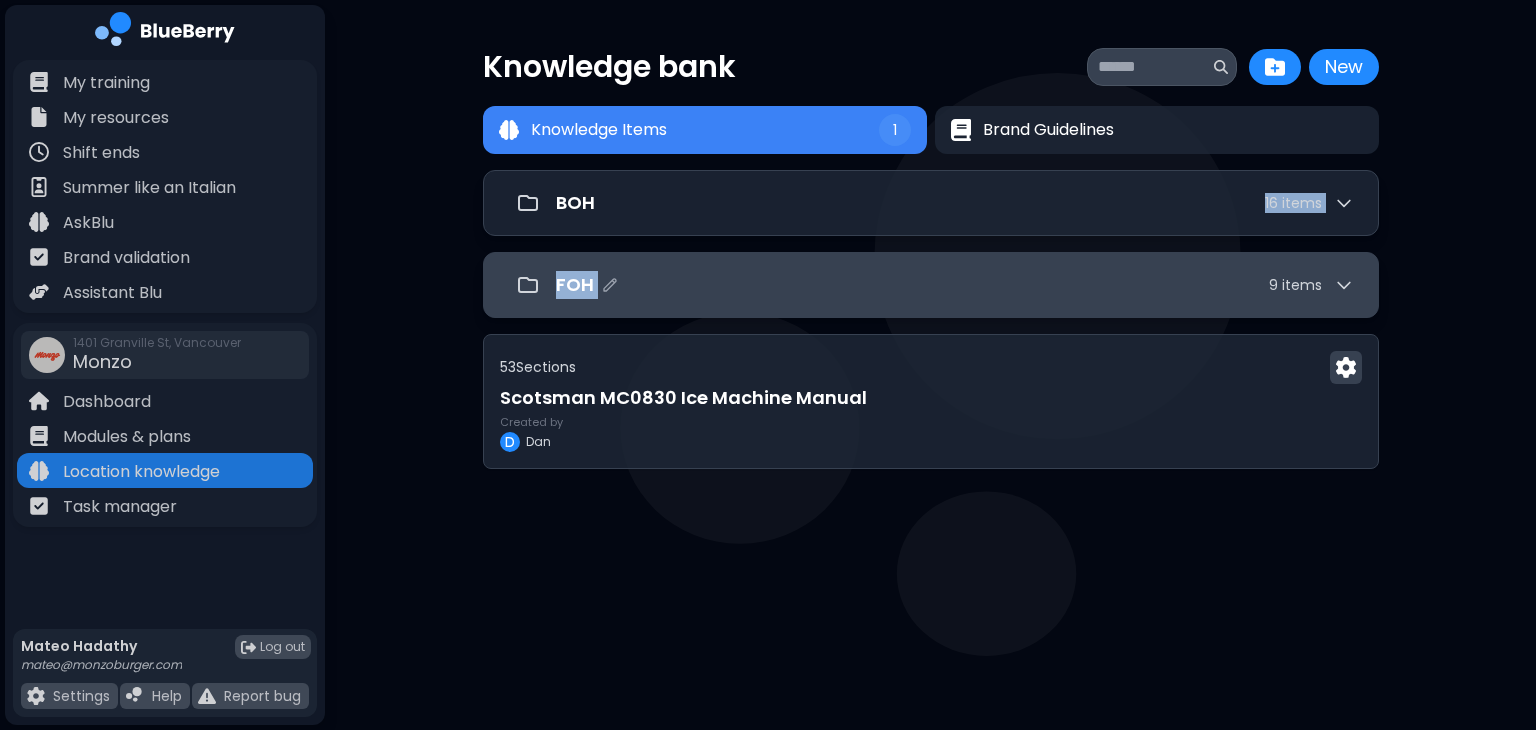 drag, startPoint x: 838, startPoint y: 207, endPoint x: 847, endPoint y: 256, distance: 49.819675 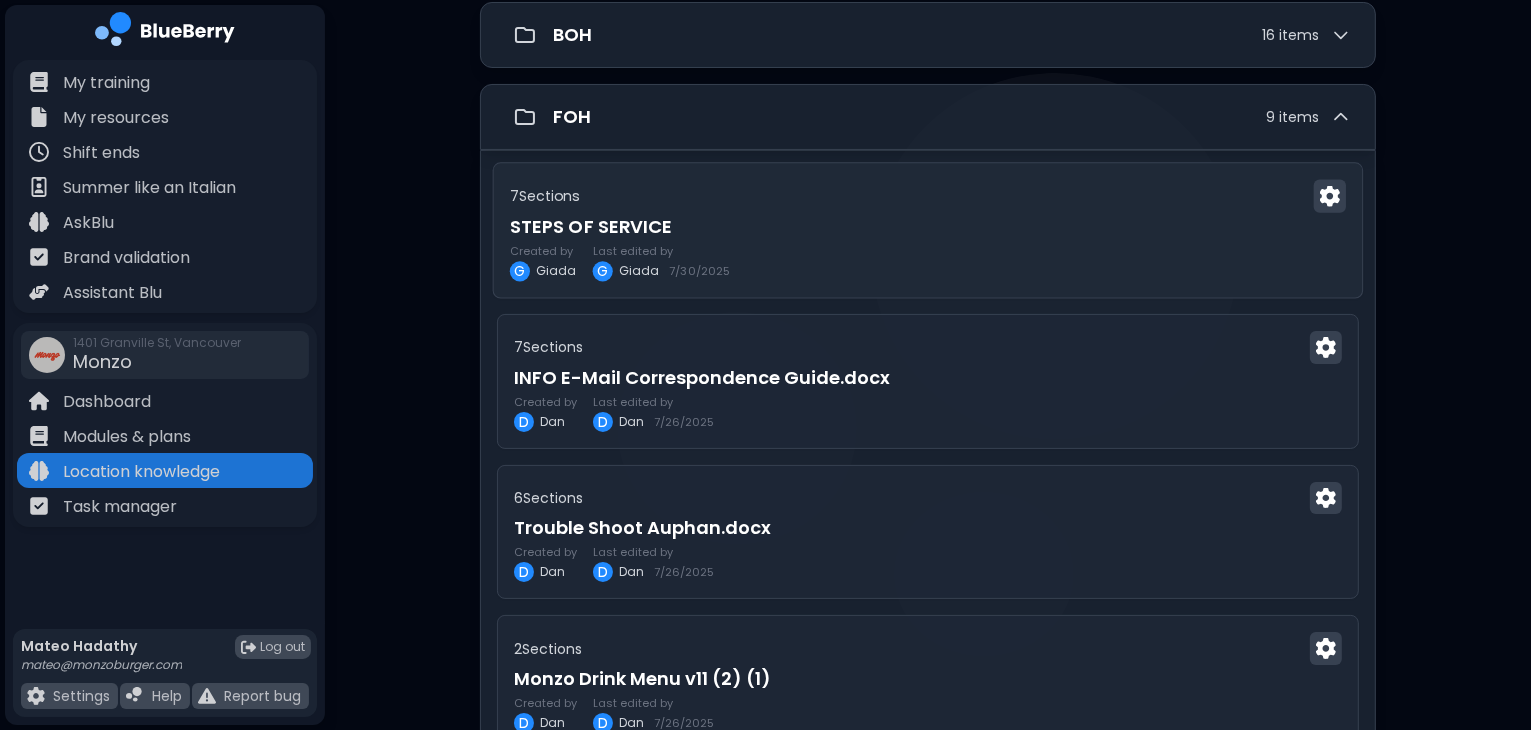 scroll, scrollTop: 252, scrollLeft: 0, axis: vertical 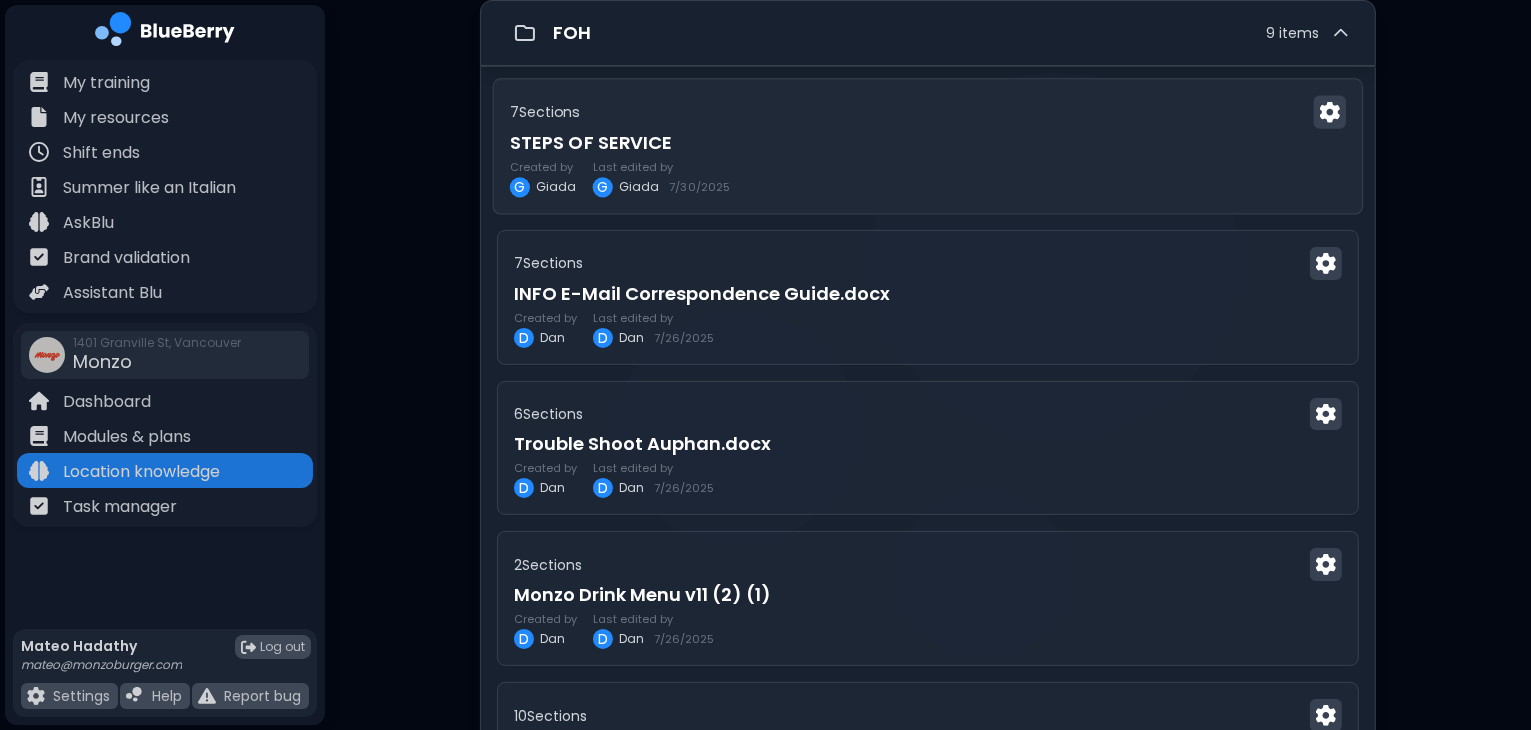 click on "Created by G [NAME] Last edited by G [NAME] 7/30/2025" at bounding box center [928, 179] 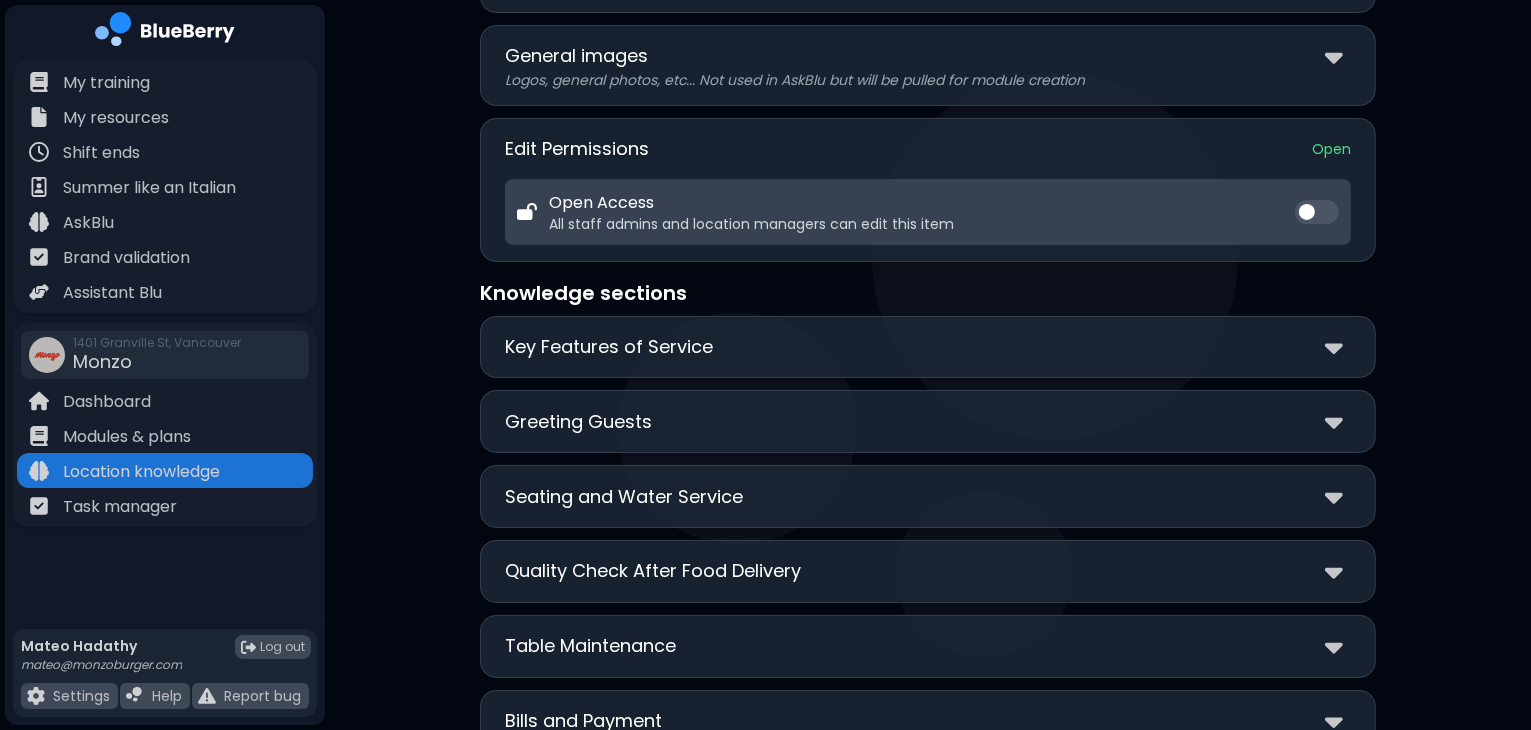 scroll, scrollTop: 160, scrollLeft: 0, axis: vertical 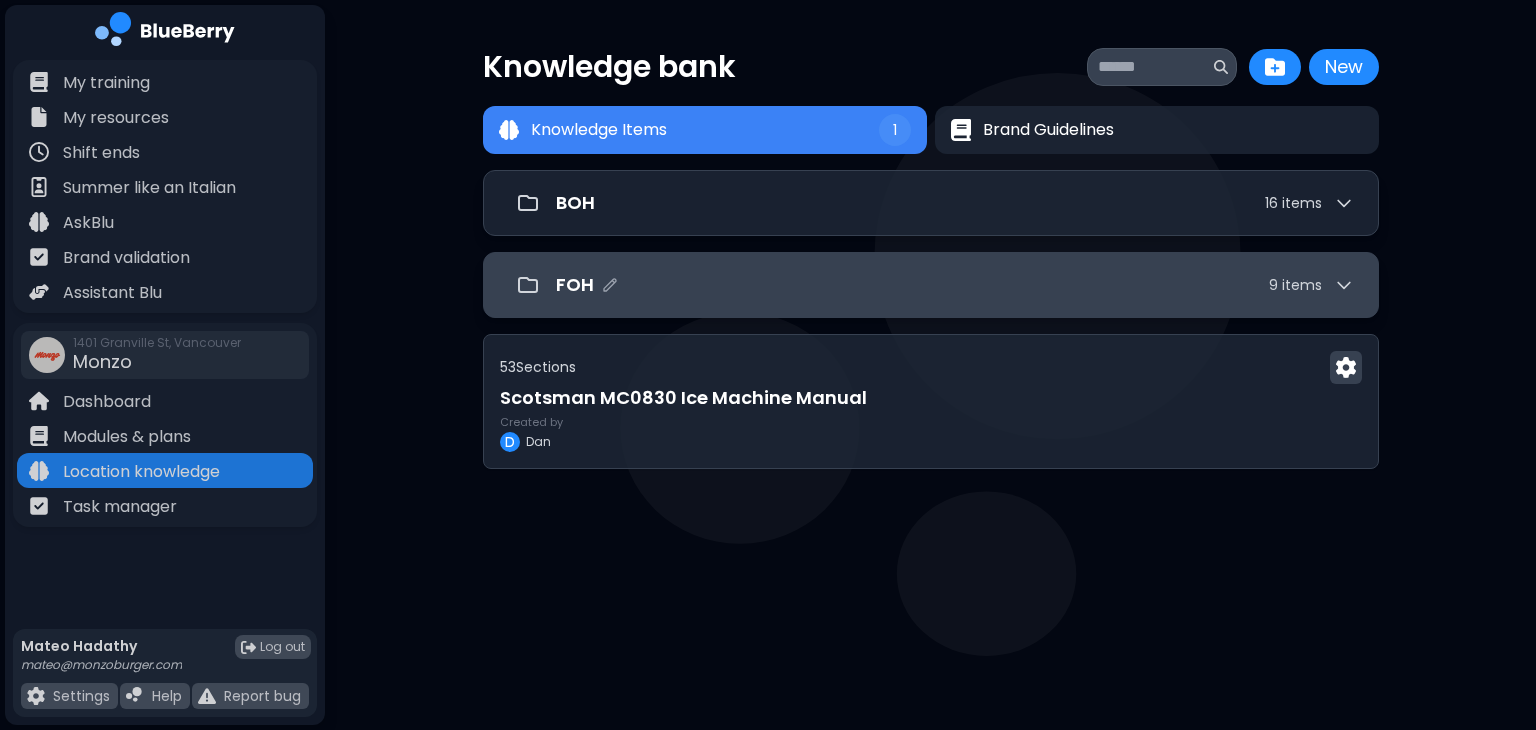 click on "FOH 9   item s" at bounding box center [955, 285] 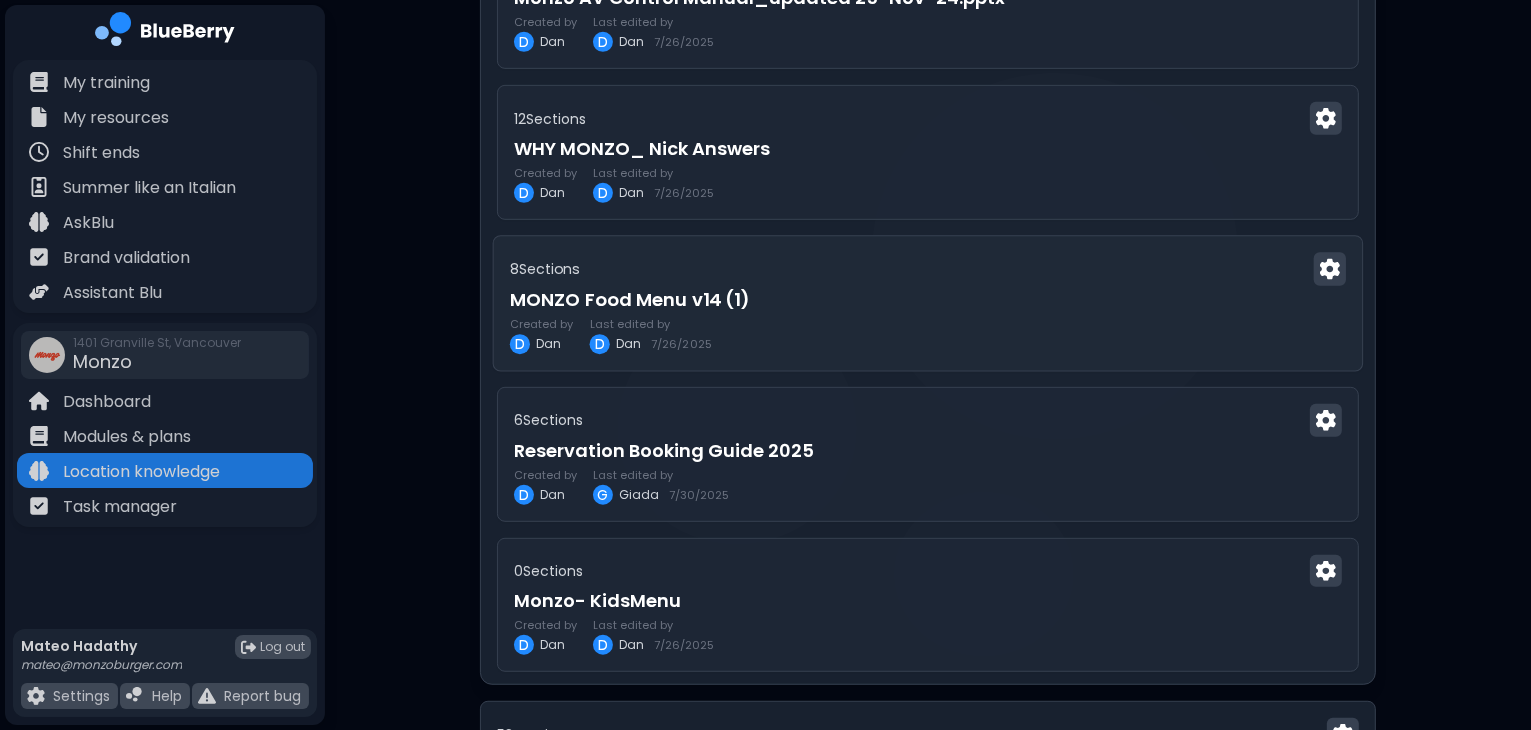 scroll, scrollTop: 1003, scrollLeft: 0, axis: vertical 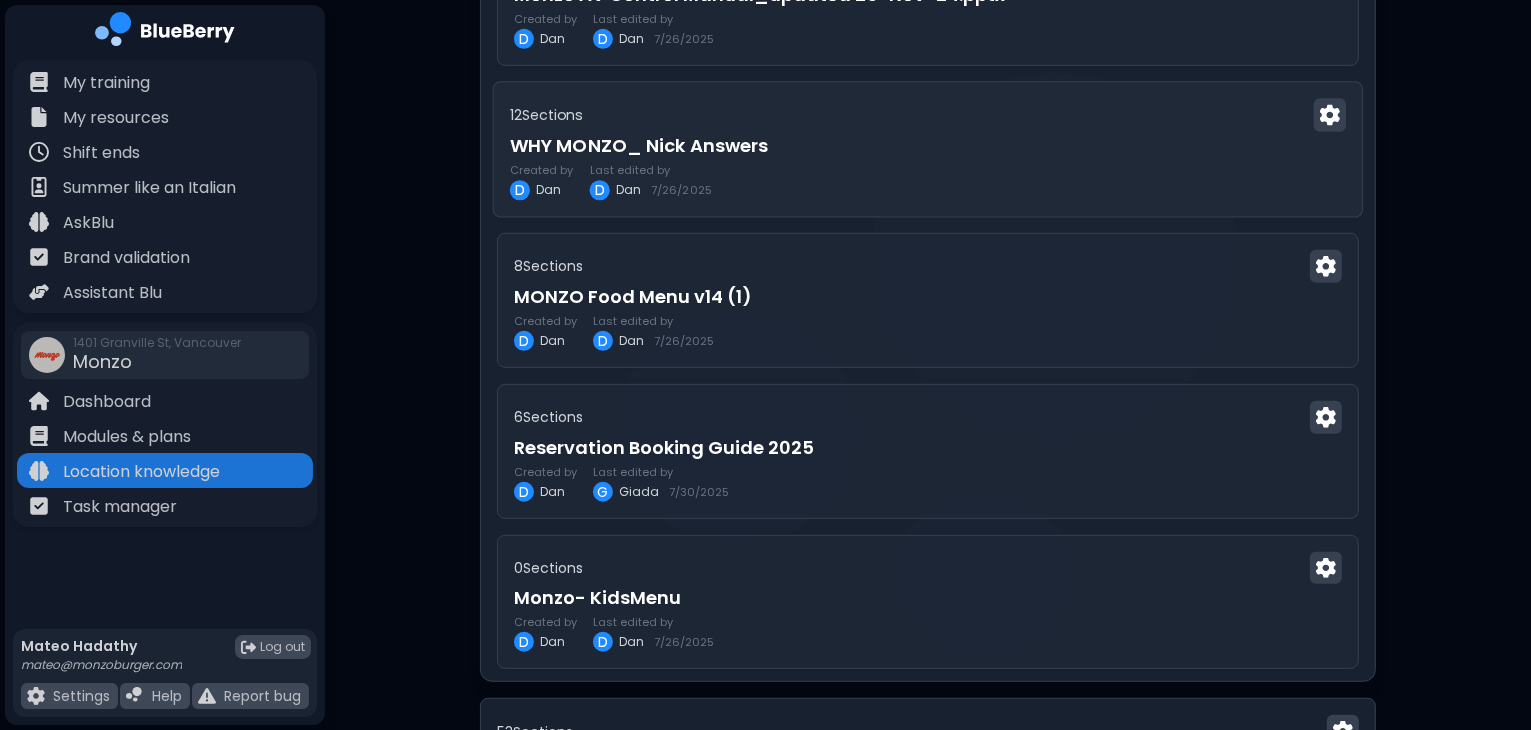 click on "12  Section s" at bounding box center (928, 115) 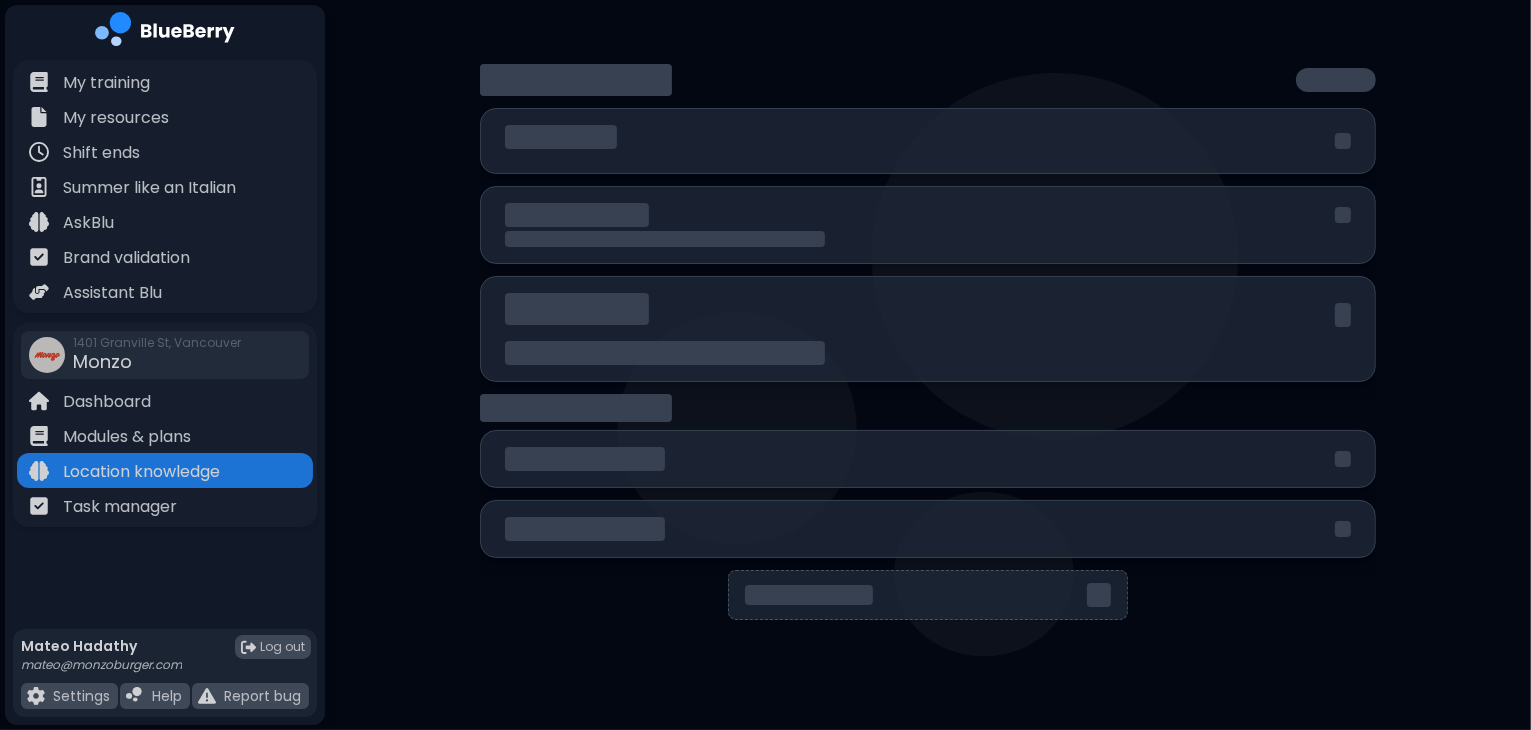 scroll, scrollTop: 0, scrollLeft: 0, axis: both 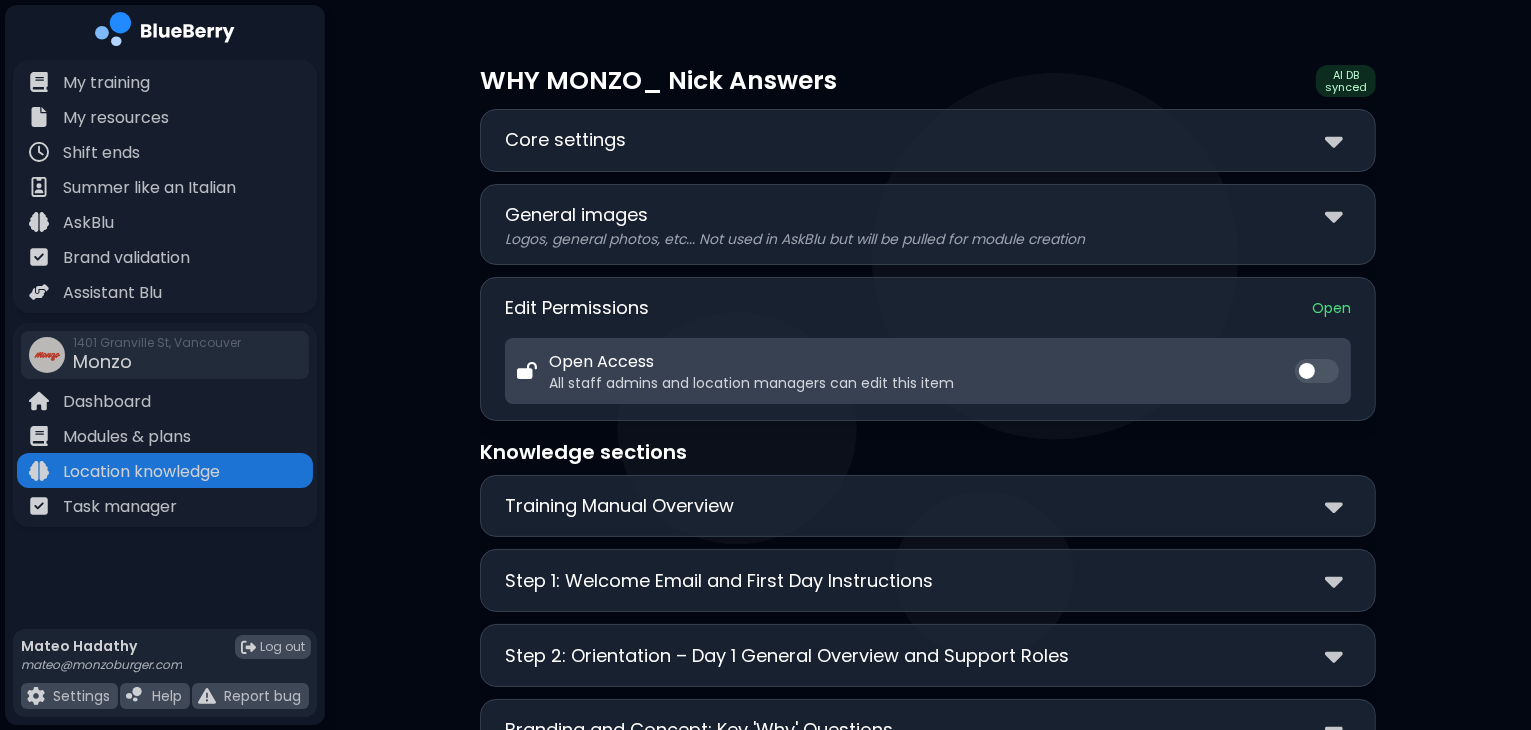 click on "General images" at bounding box center (928, 215) 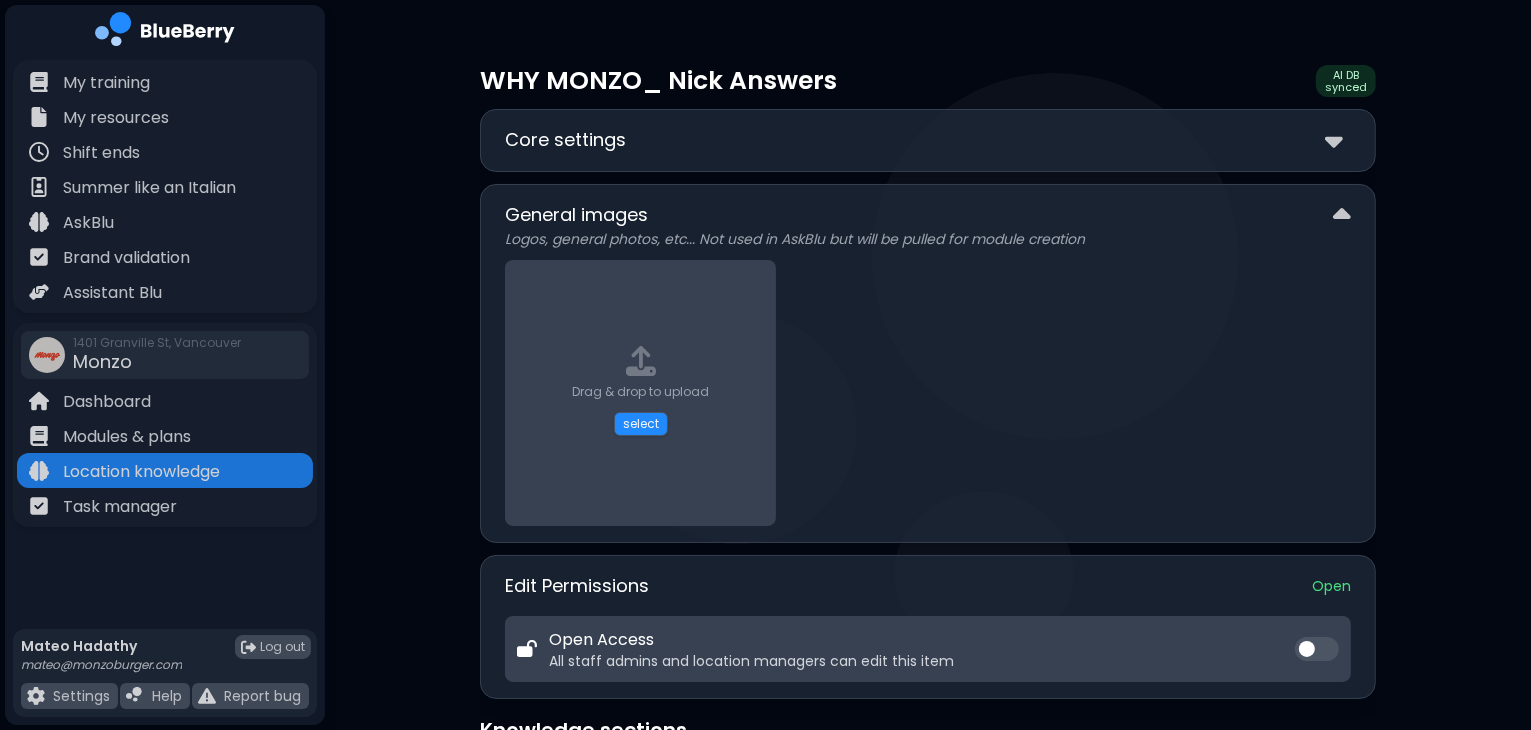 click on "General images" at bounding box center [928, 215] 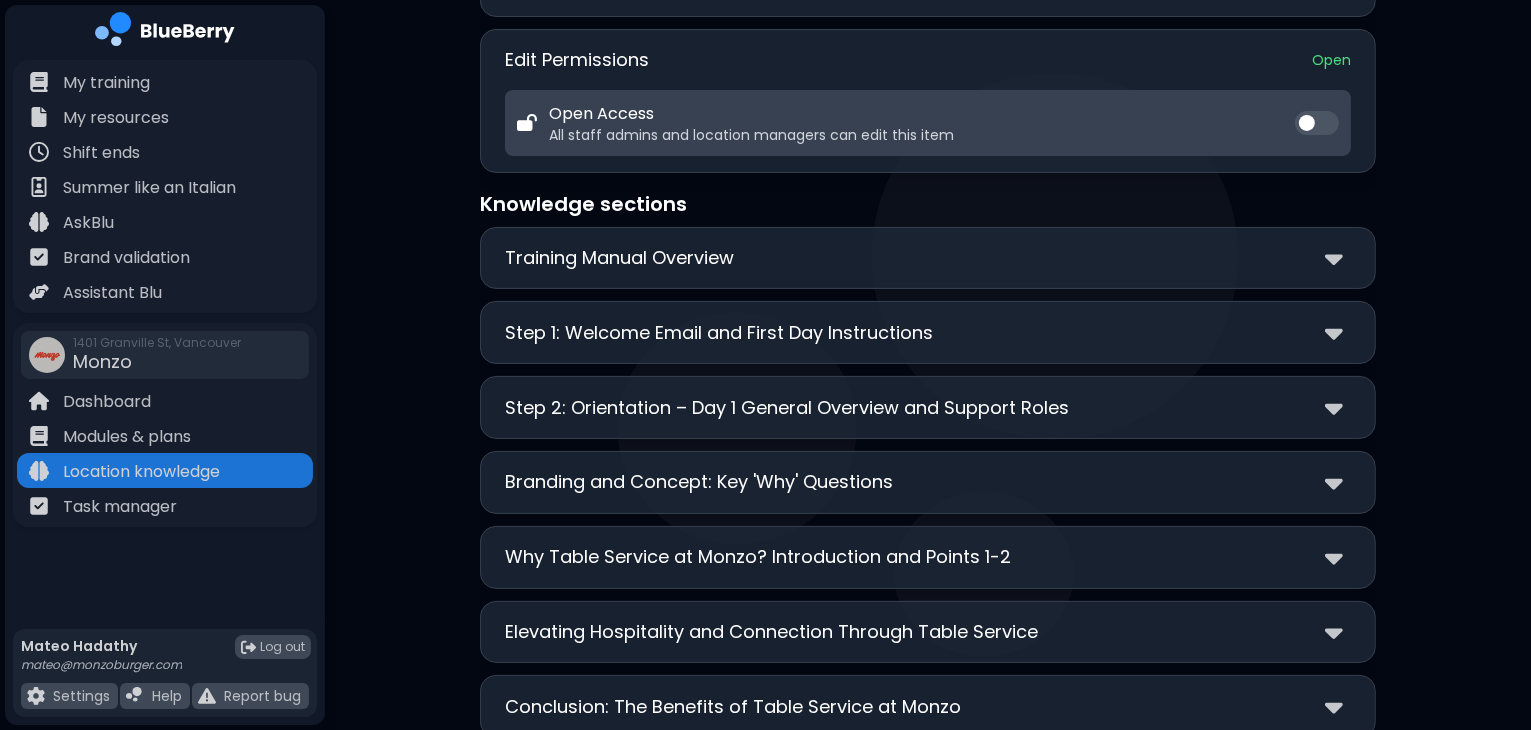 scroll, scrollTop: 260, scrollLeft: 0, axis: vertical 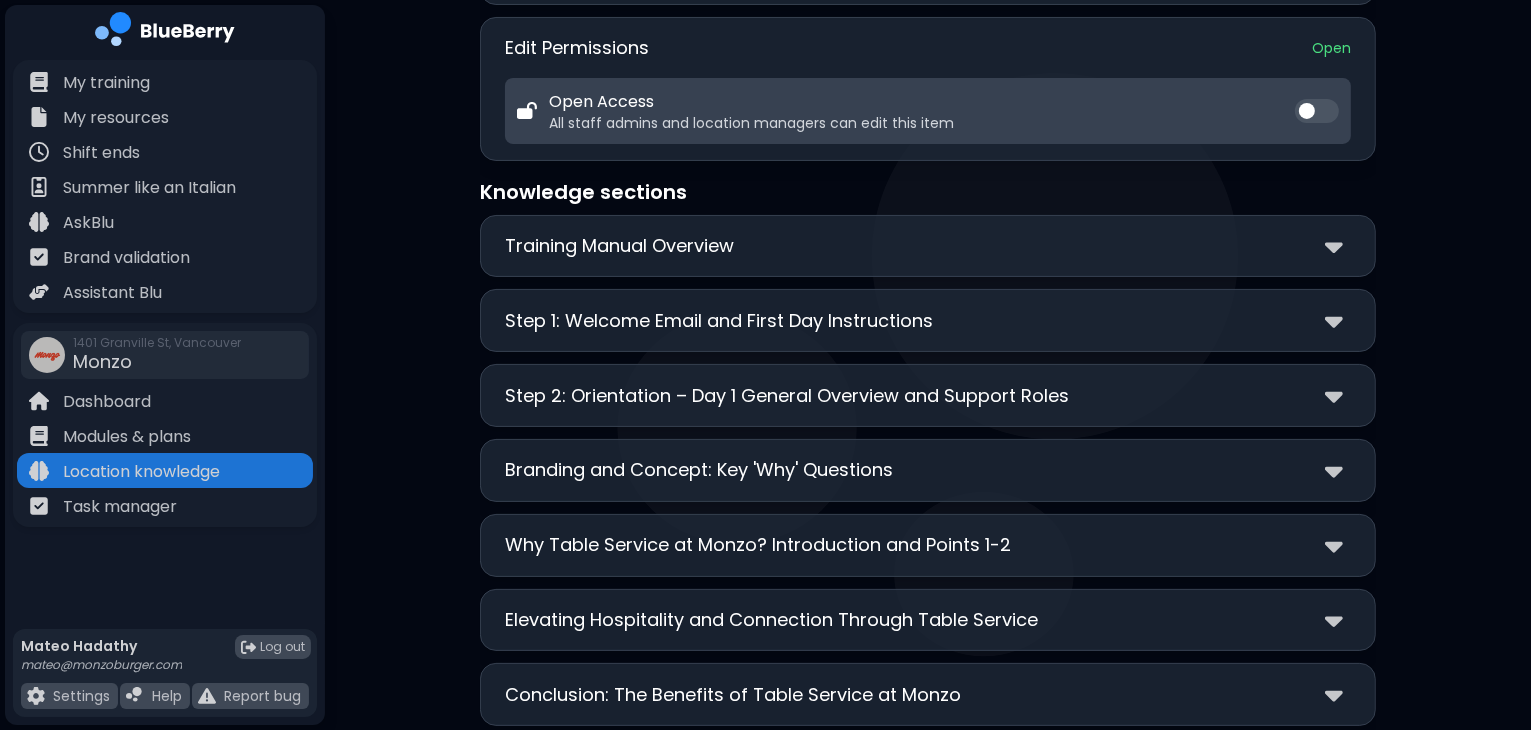 click on "**********" at bounding box center [928, 320] 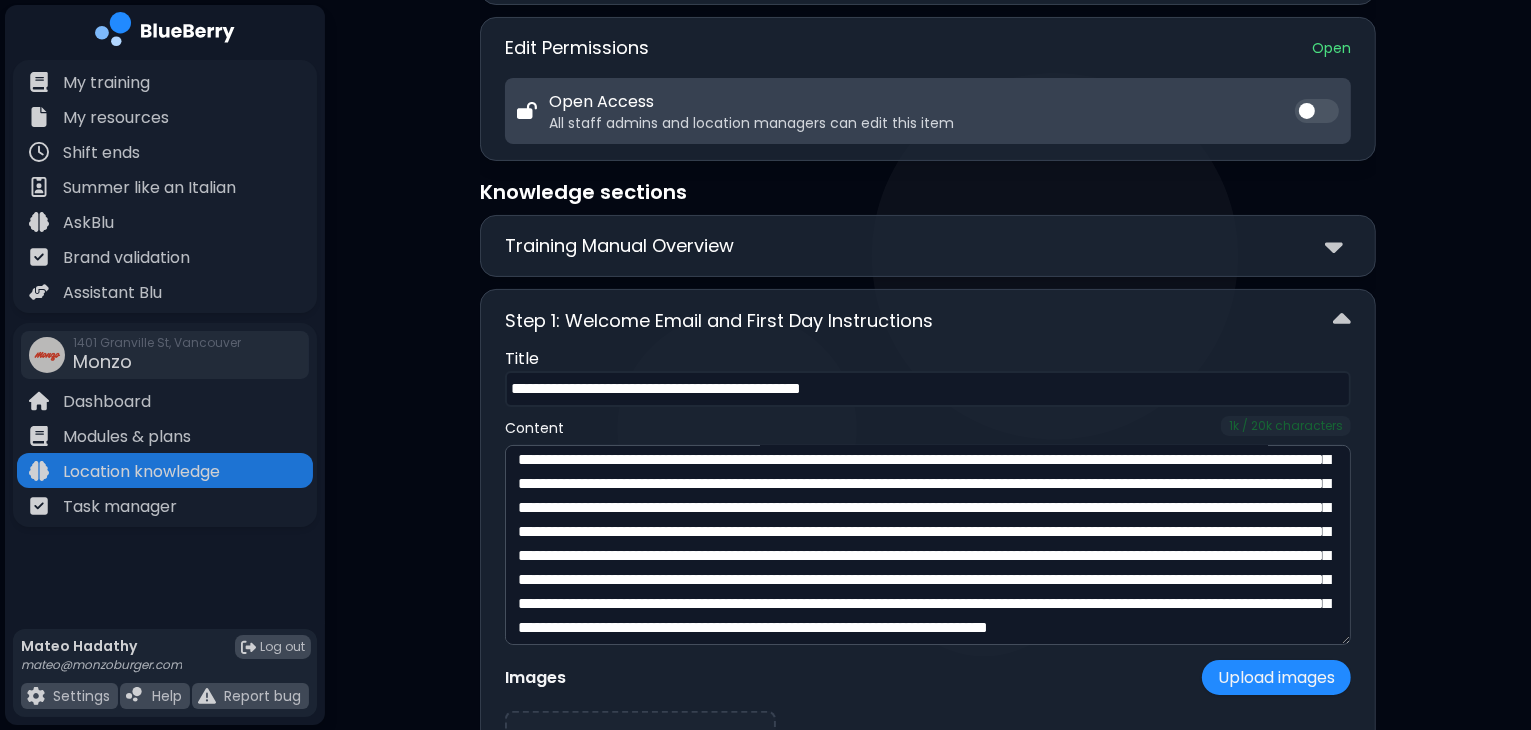 scroll, scrollTop: 137, scrollLeft: 0, axis: vertical 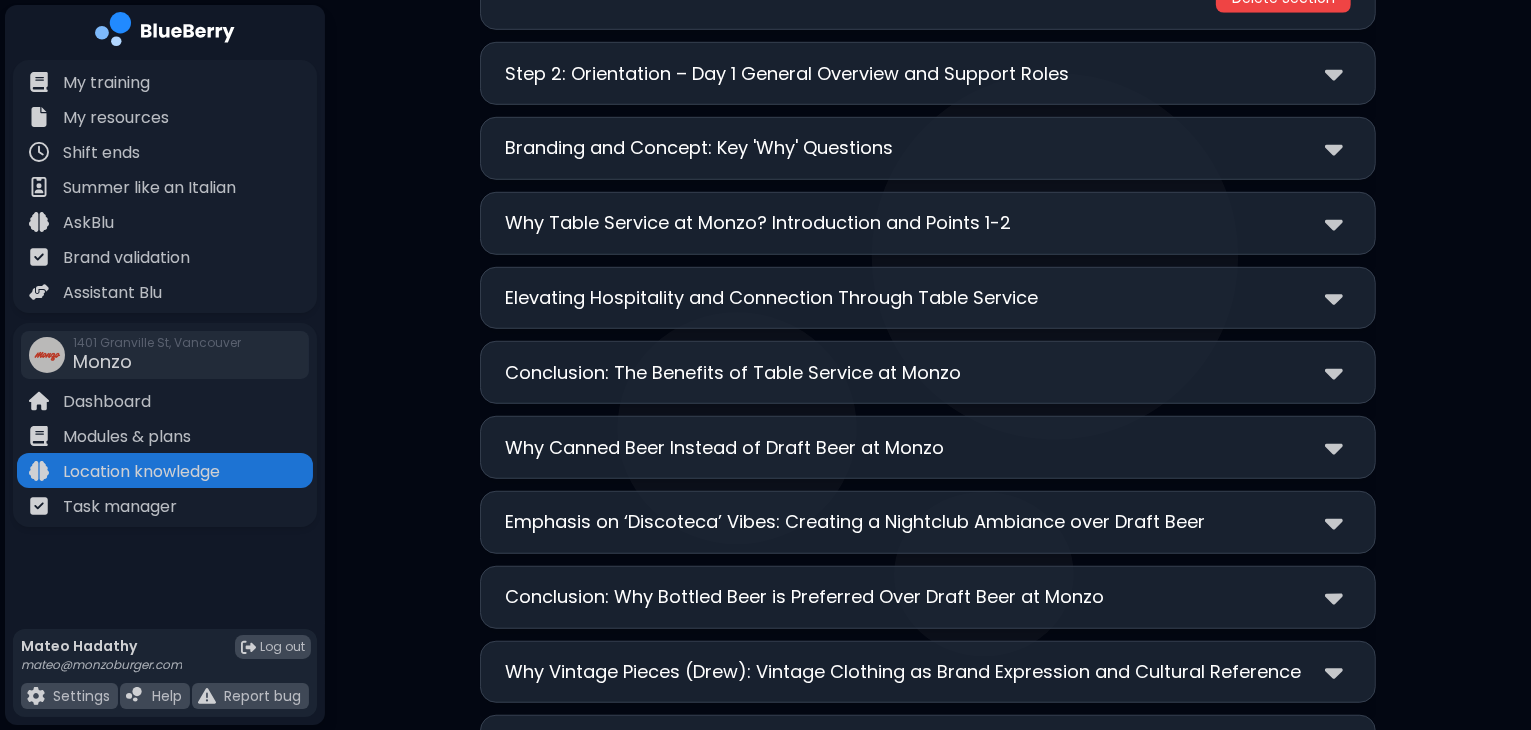 click on "**********" at bounding box center [928, 148] 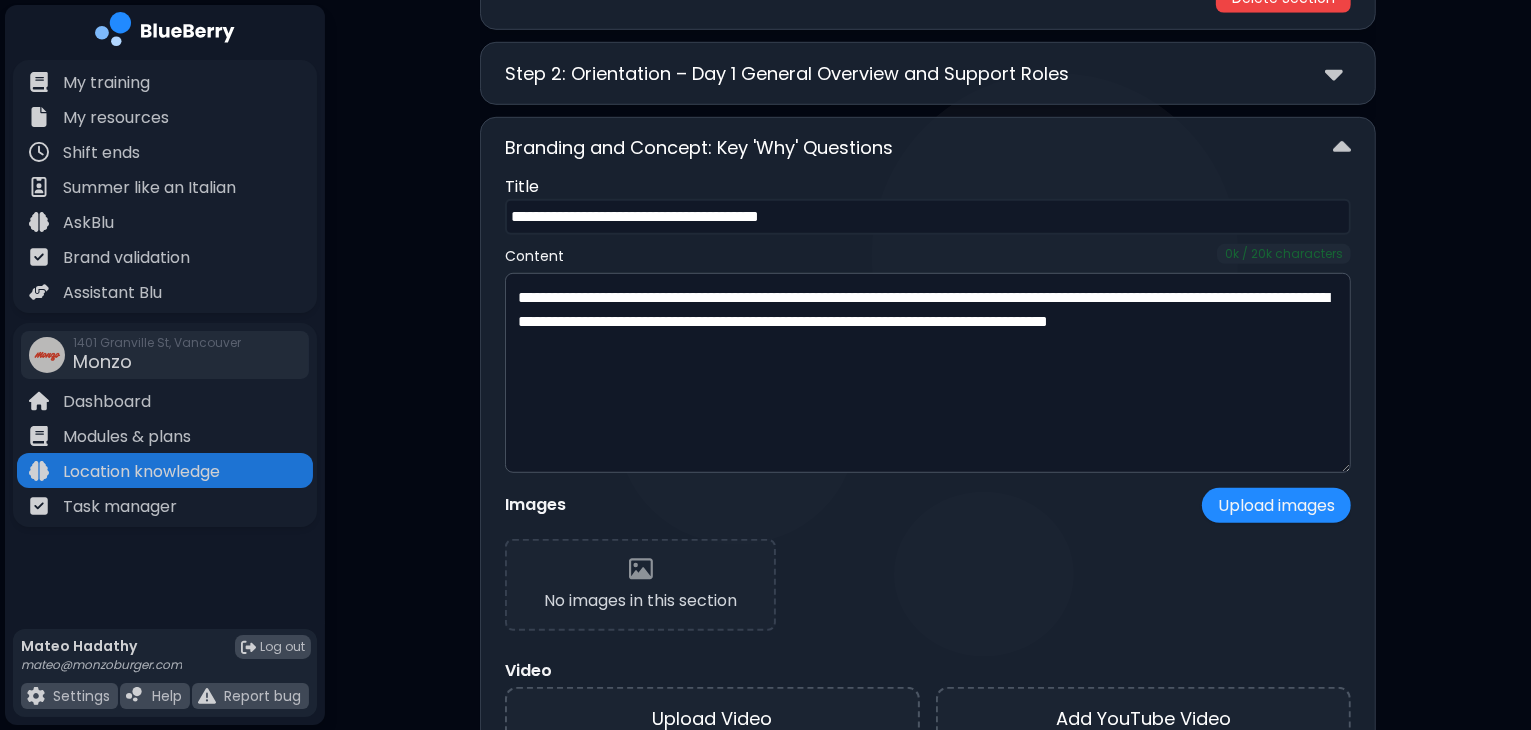 click on "Images Upload images" at bounding box center [928, 505] 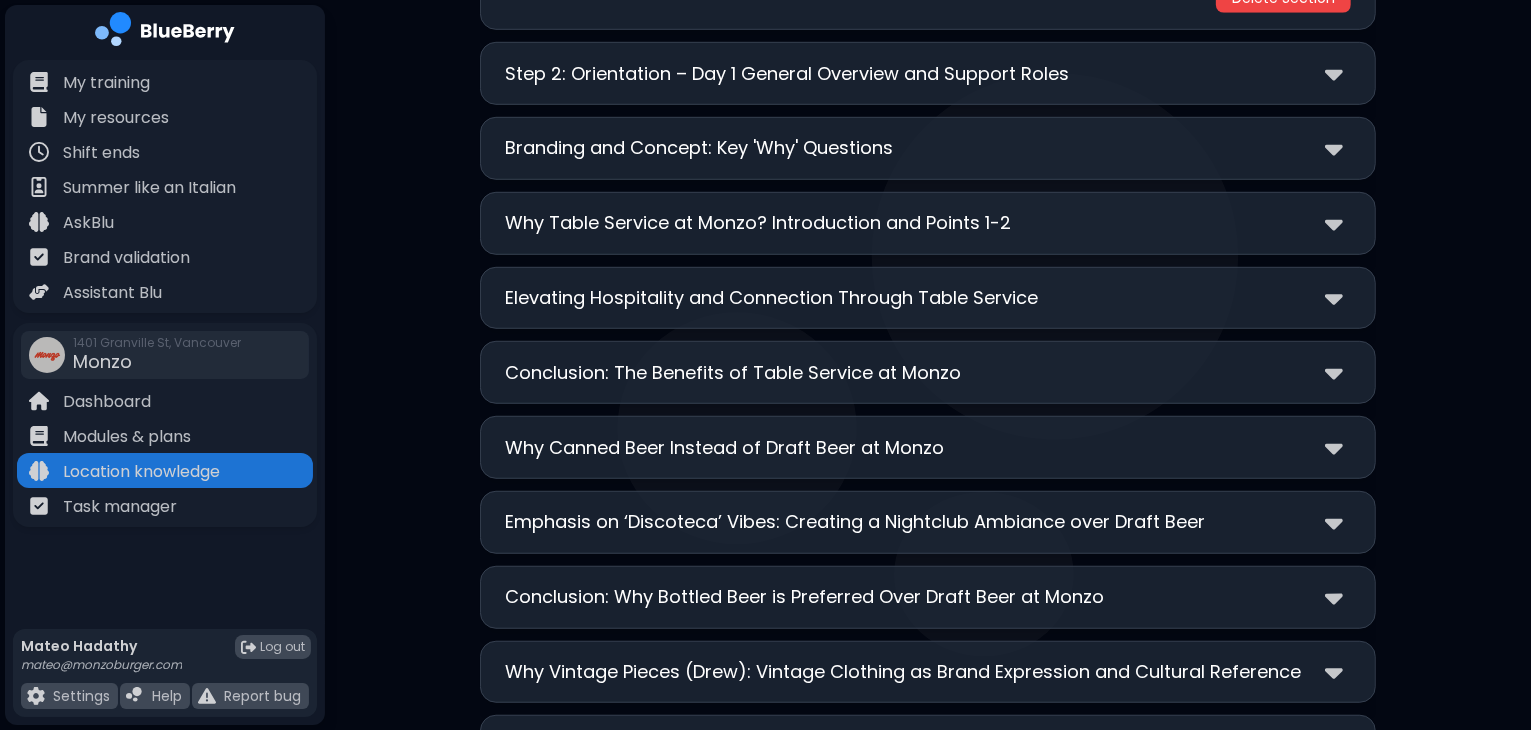 click on "**********" at bounding box center [928, 223] 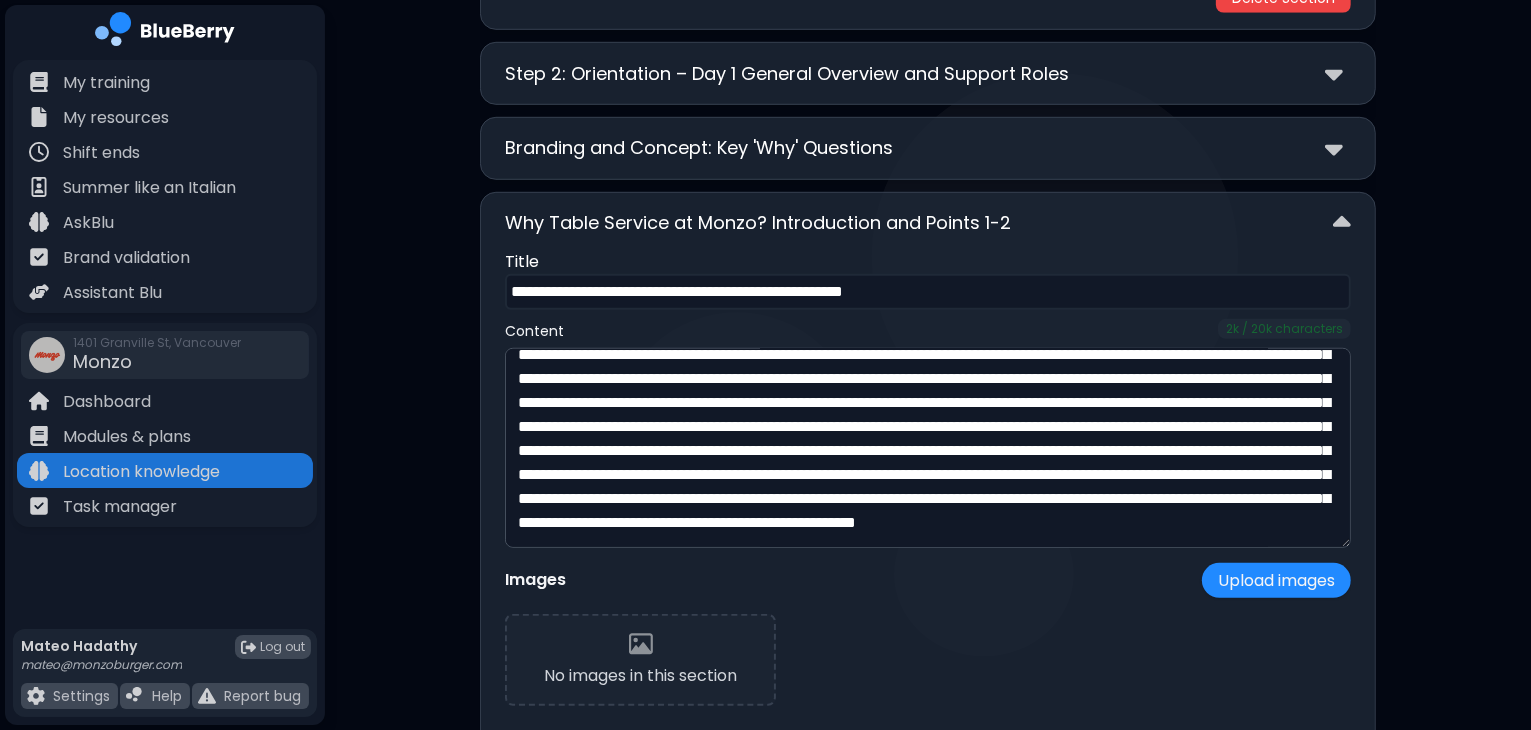 scroll, scrollTop: 233, scrollLeft: 0, axis: vertical 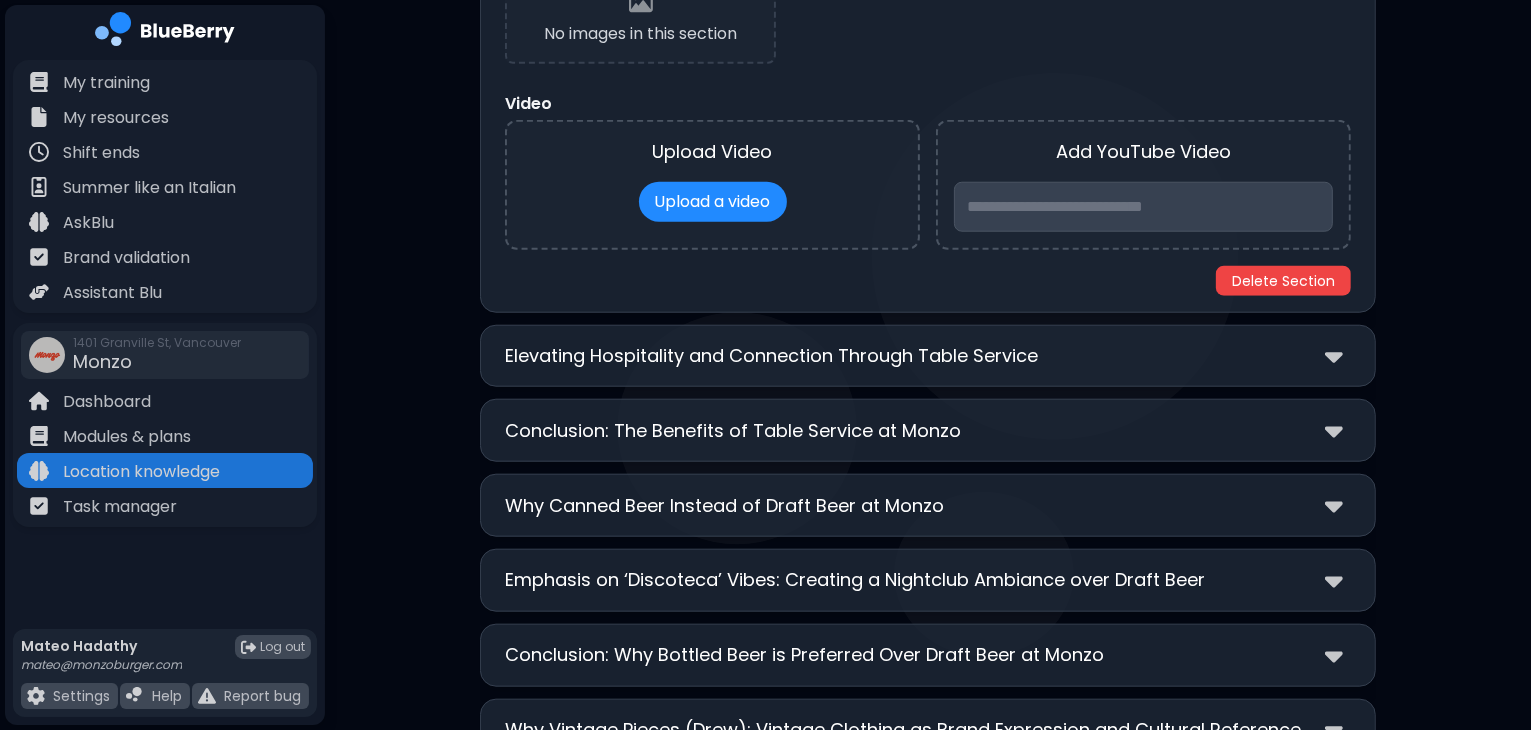 click on "**********" at bounding box center [928, 356] 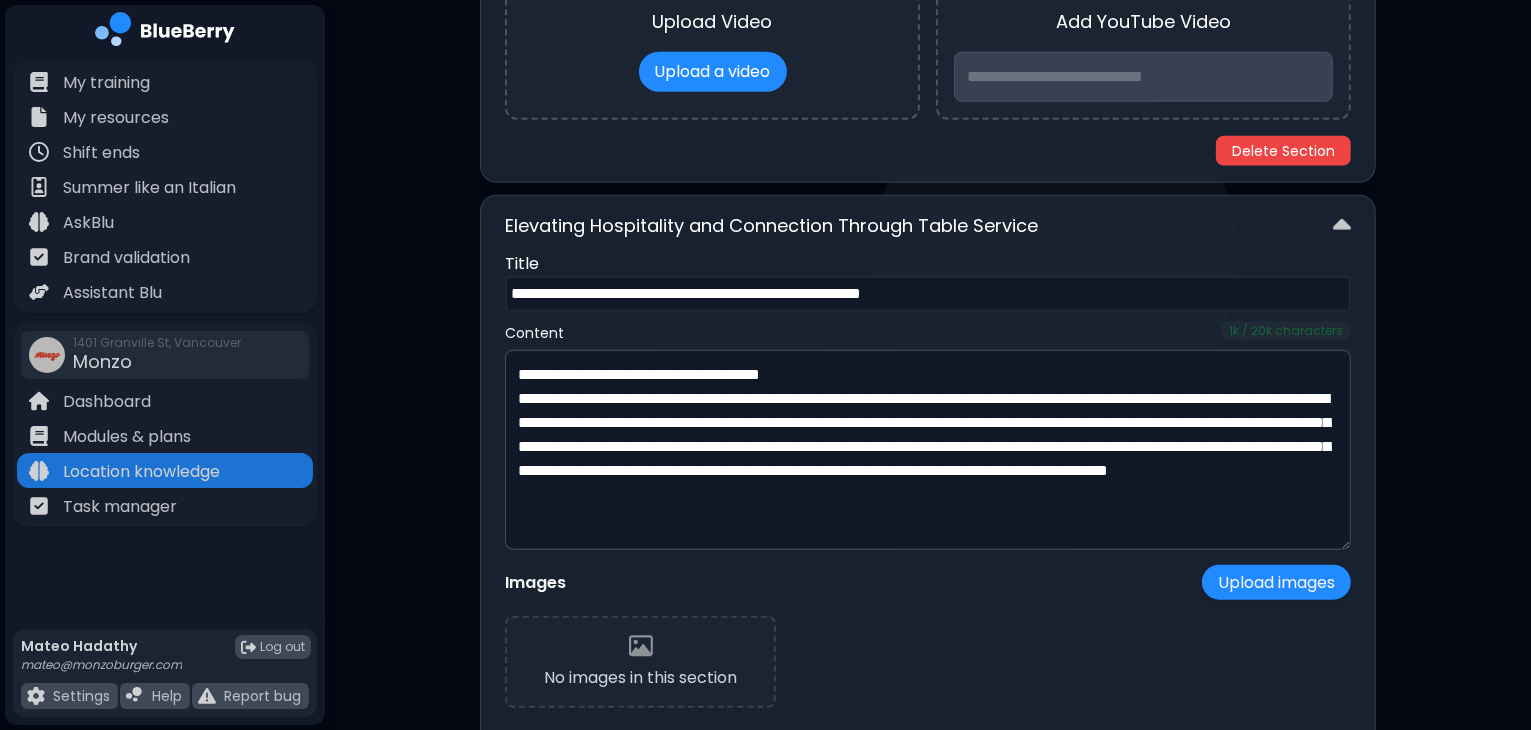 scroll, scrollTop: 2052, scrollLeft: 0, axis: vertical 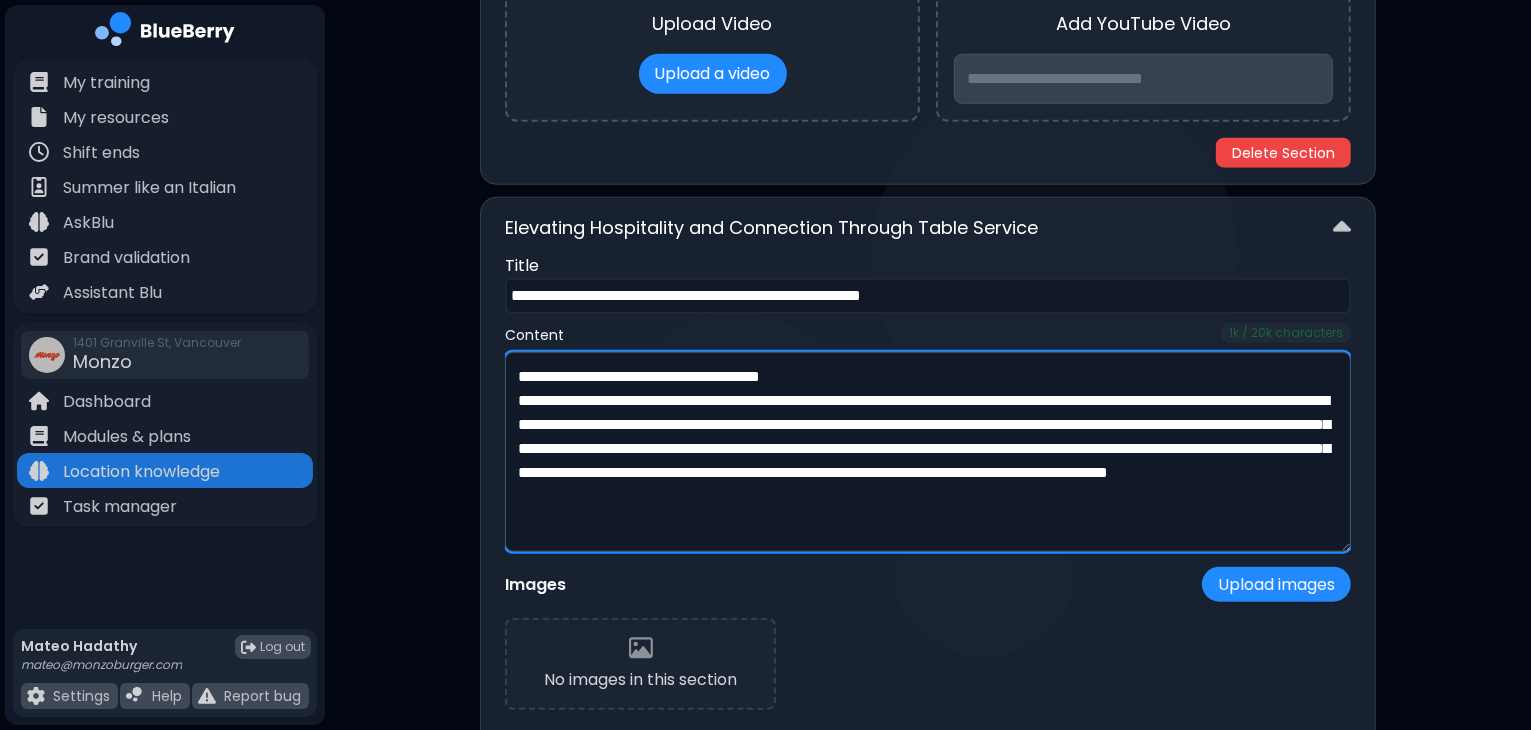 click on "**********" at bounding box center (928, 452) 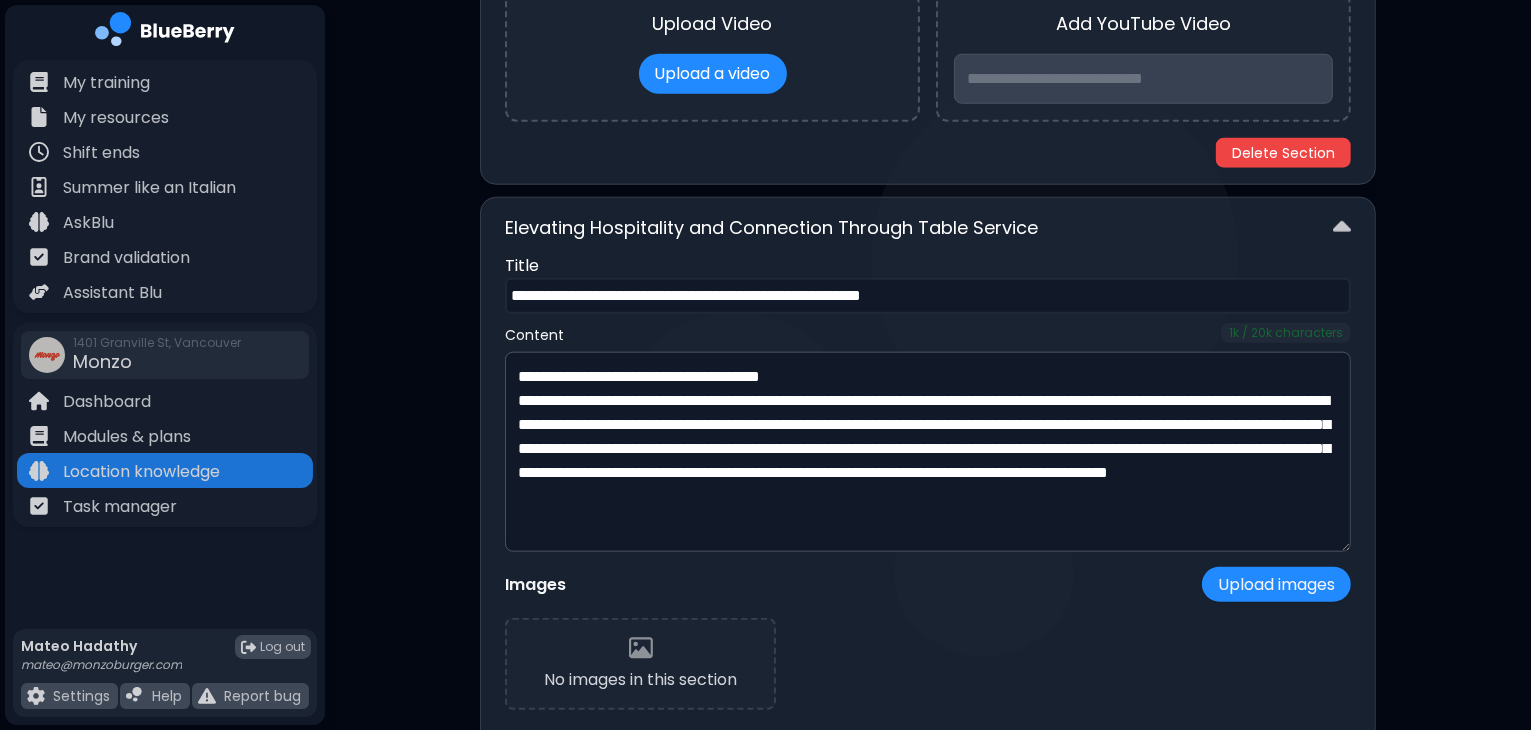 click on "**********" at bounding box center [928, 592] 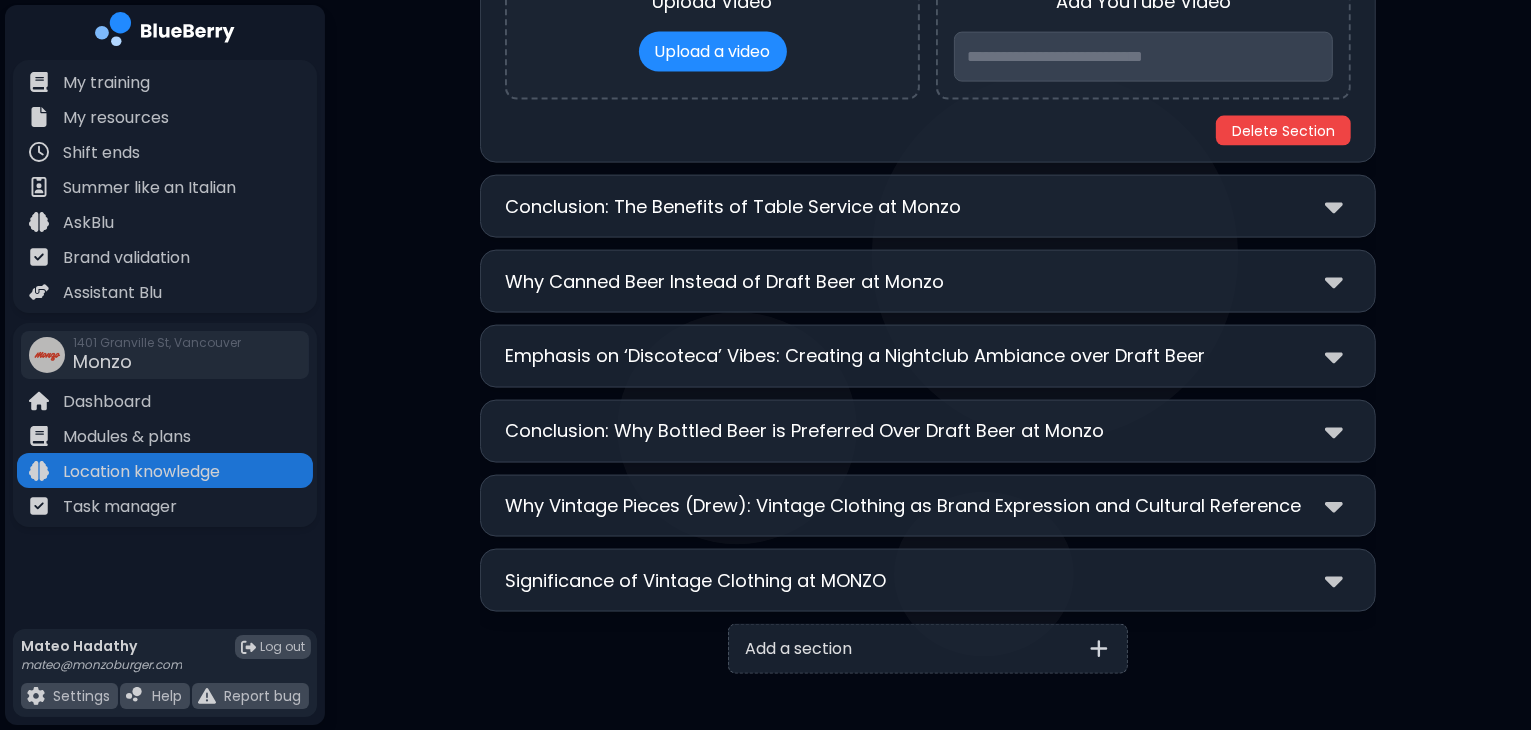 scroll, scrollTop: 2848, scrollLeft: 0, axis: vertical 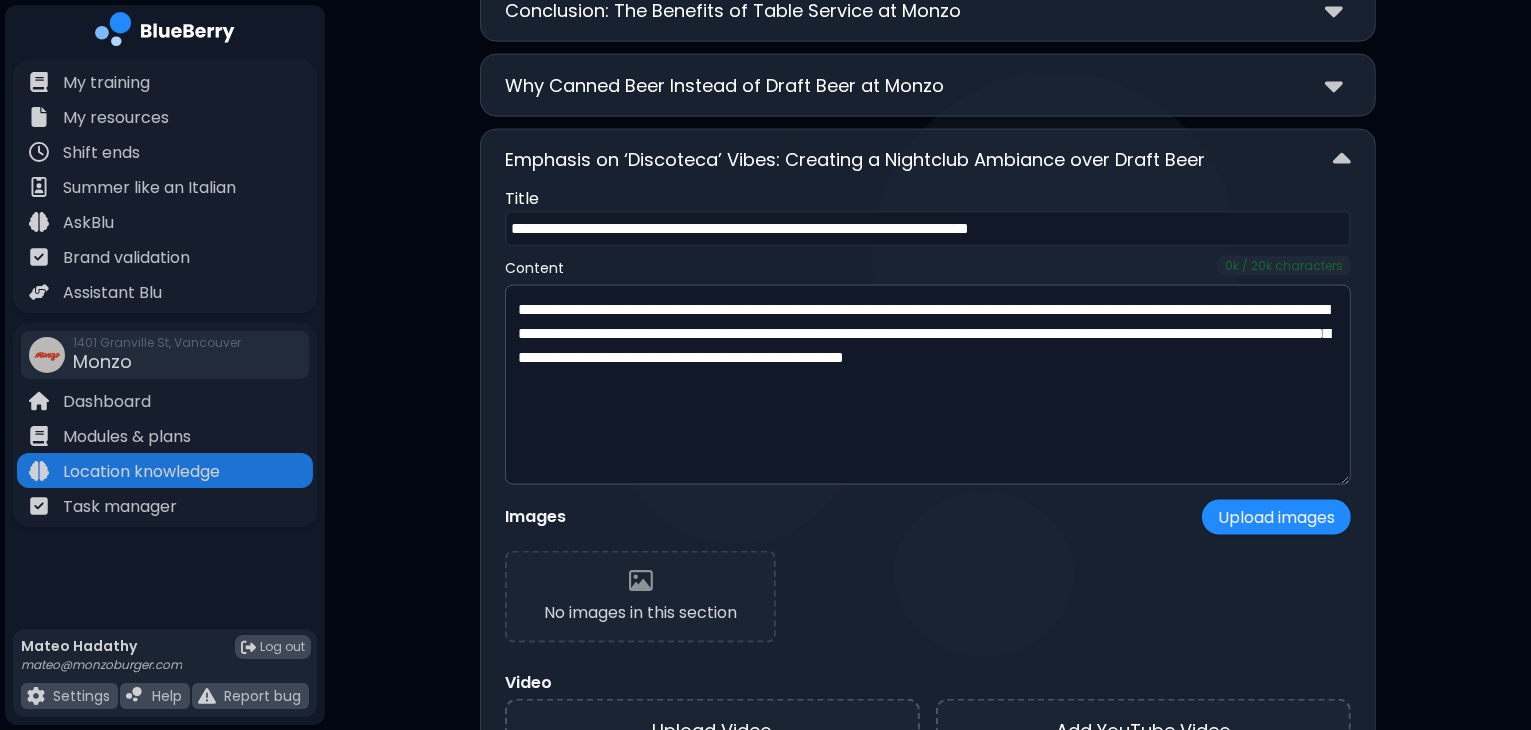 click on "Content 0 k / 20k characters" at bounding box center [928, 266] 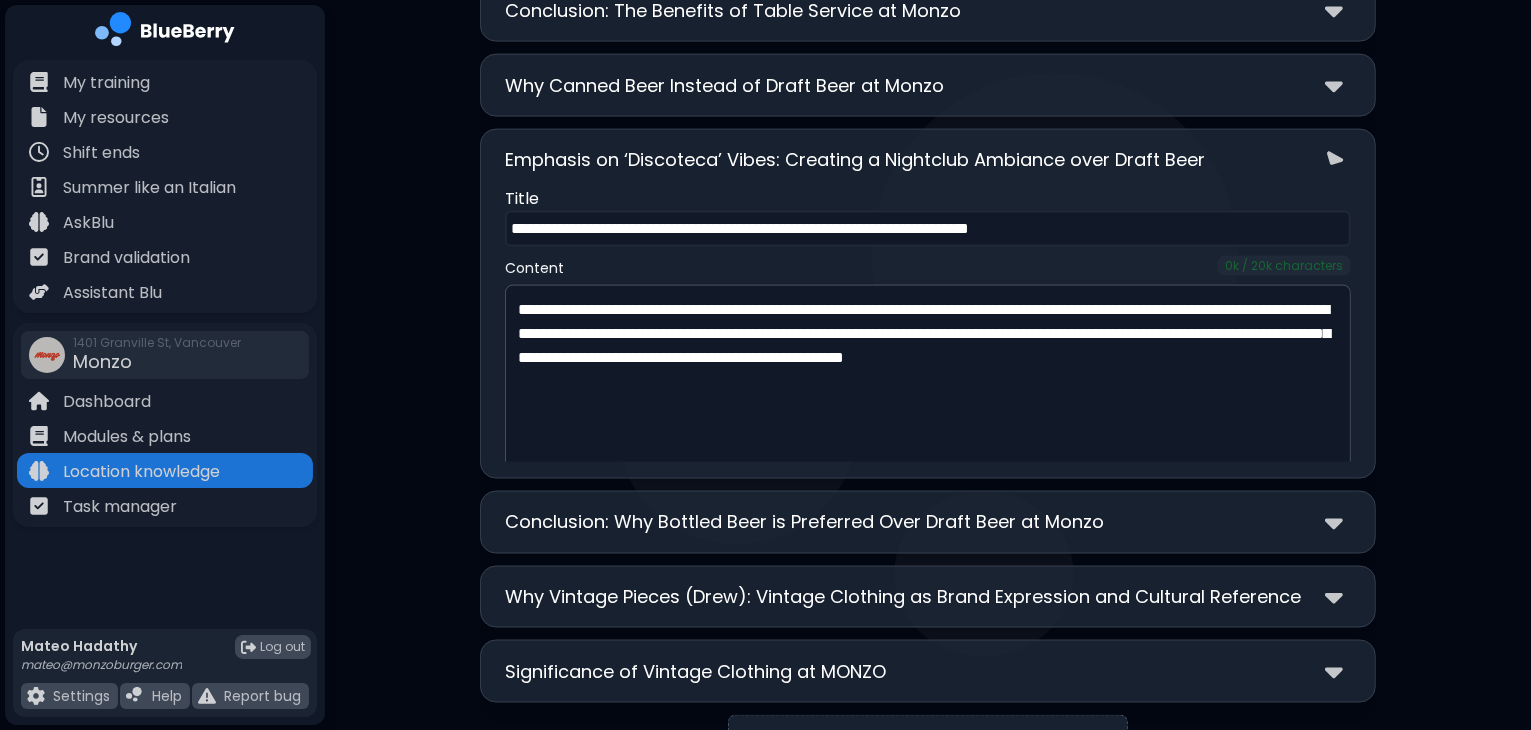 scroll, scrollTop: 2848, scrollLeft: 0, axis: vertical 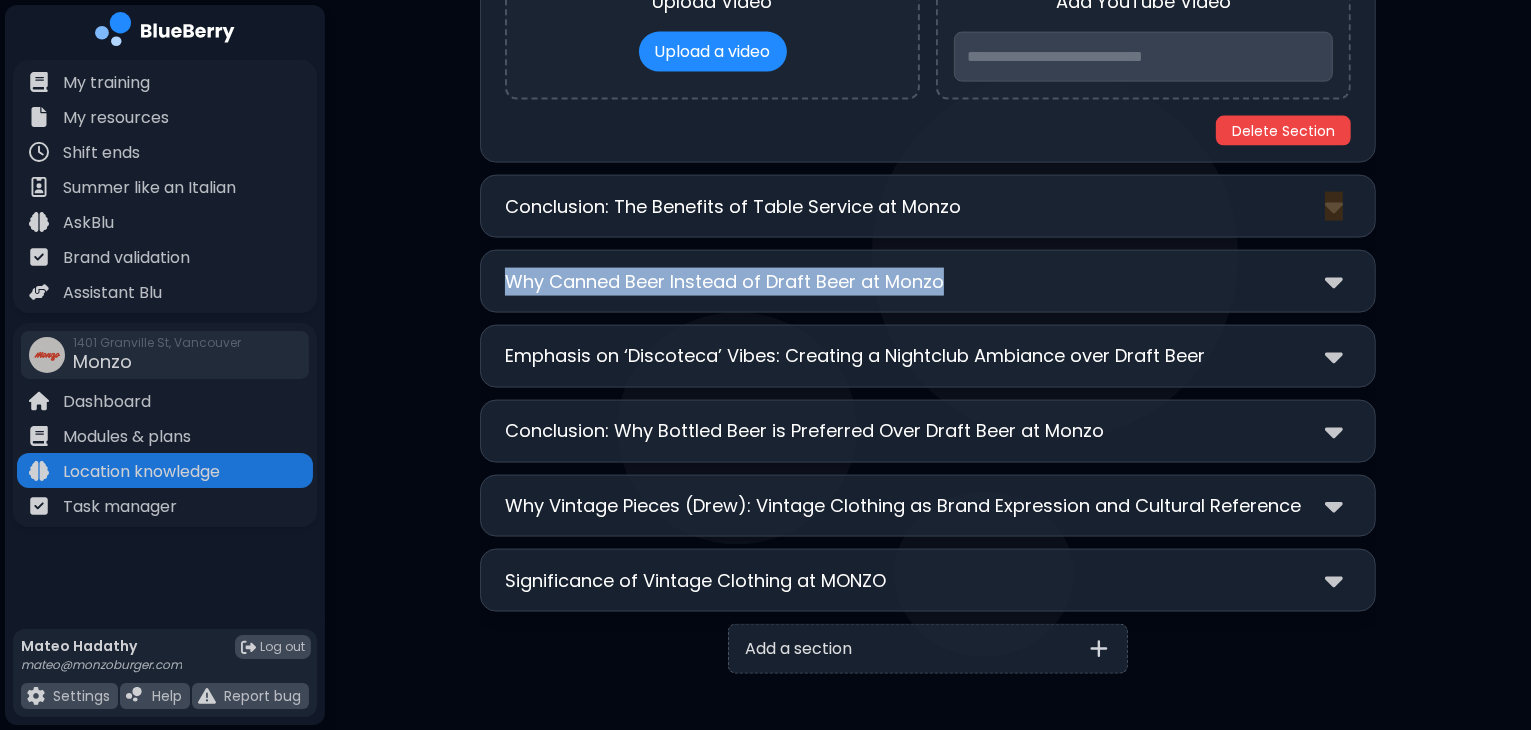 drag, startPoint x: 1115, startPoint y: 201, endPoint x: 1108, endPoint y: 268, distance: 67.36468 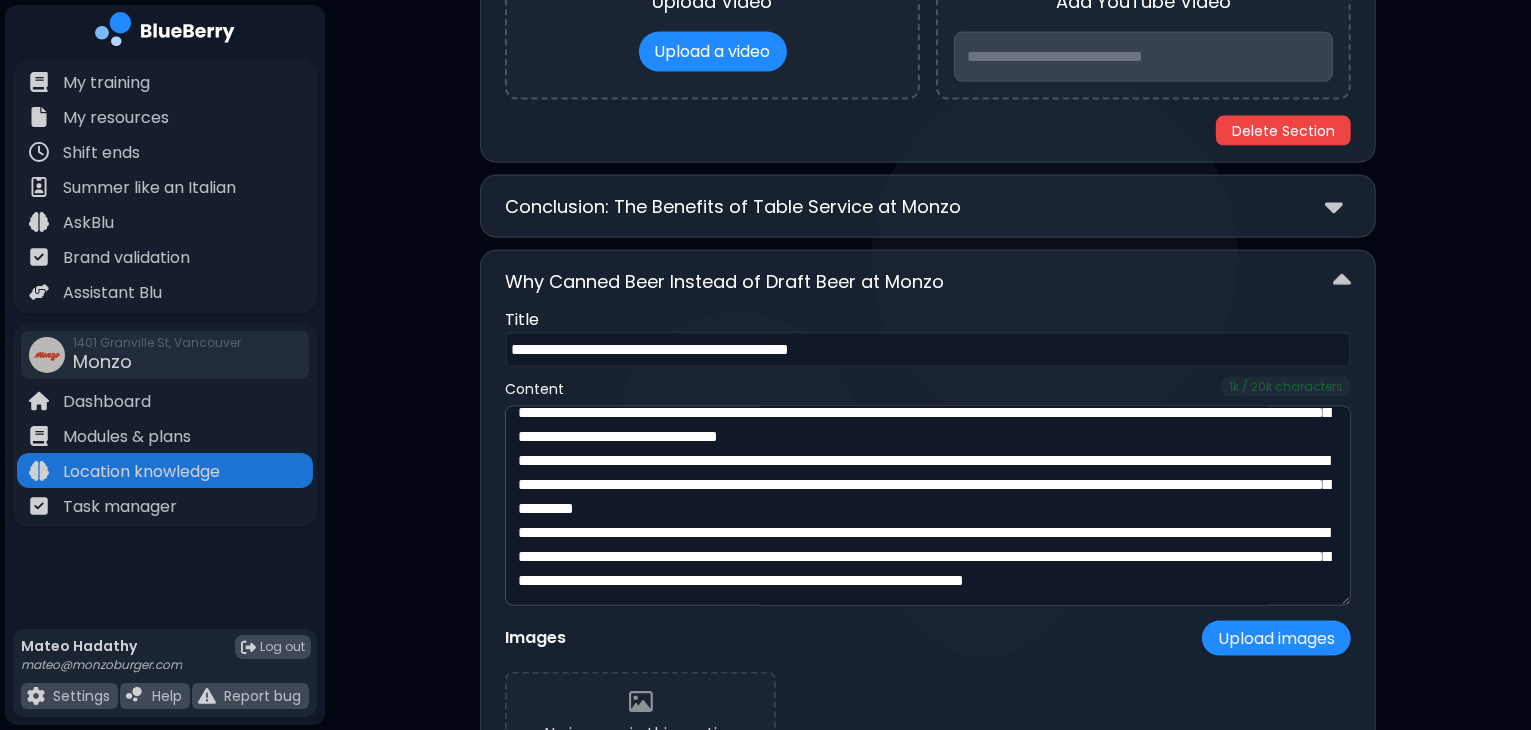 scroll, scrollTop: 136, scrollLeft: 0, axis: vertical 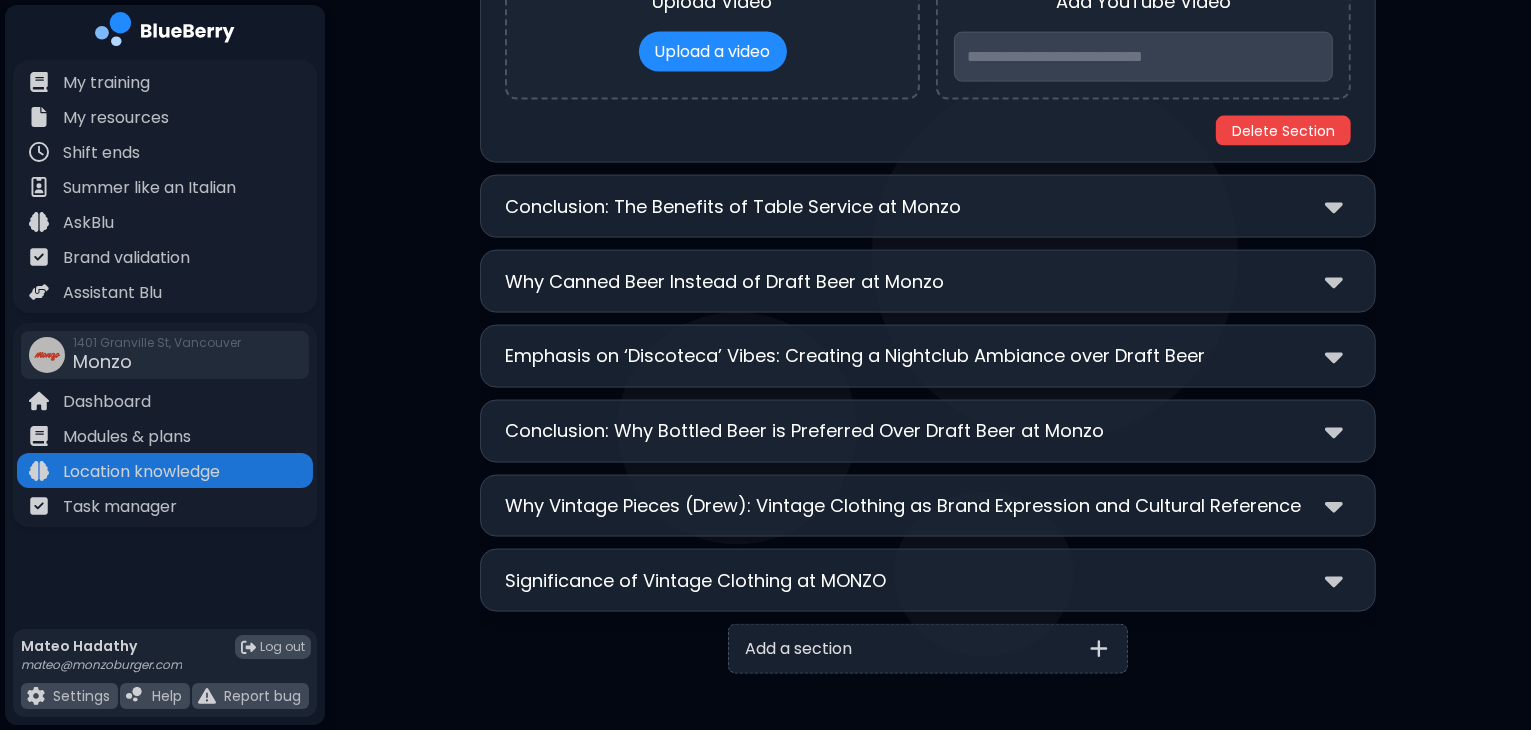 click on "Why Vintage Pieces (Drew): Vintage Clothing as Brand Expression and Cultural Reference" at bounding box center (903, 506) 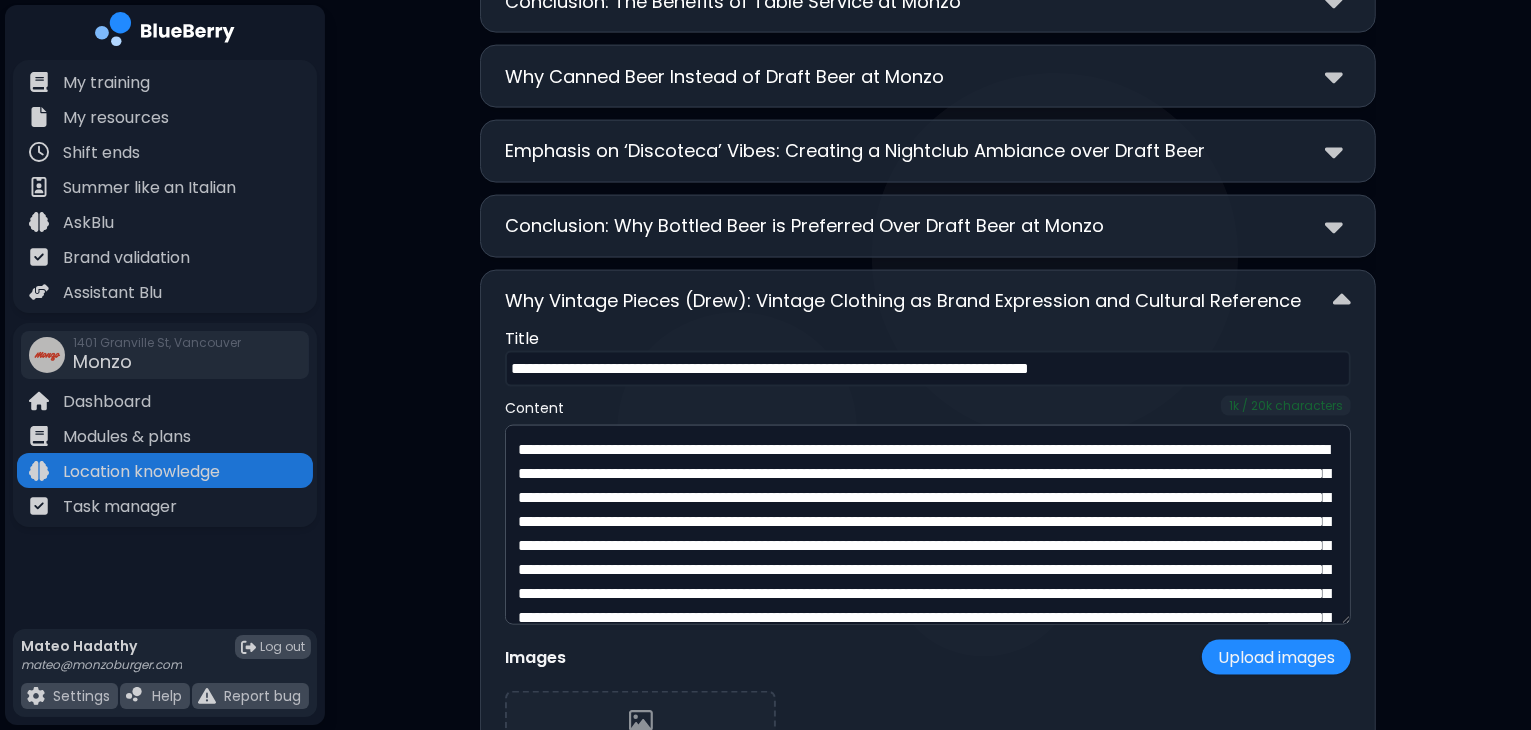 scroll, scrollTop: 3056, scrollLeft: 0, axis: vertical 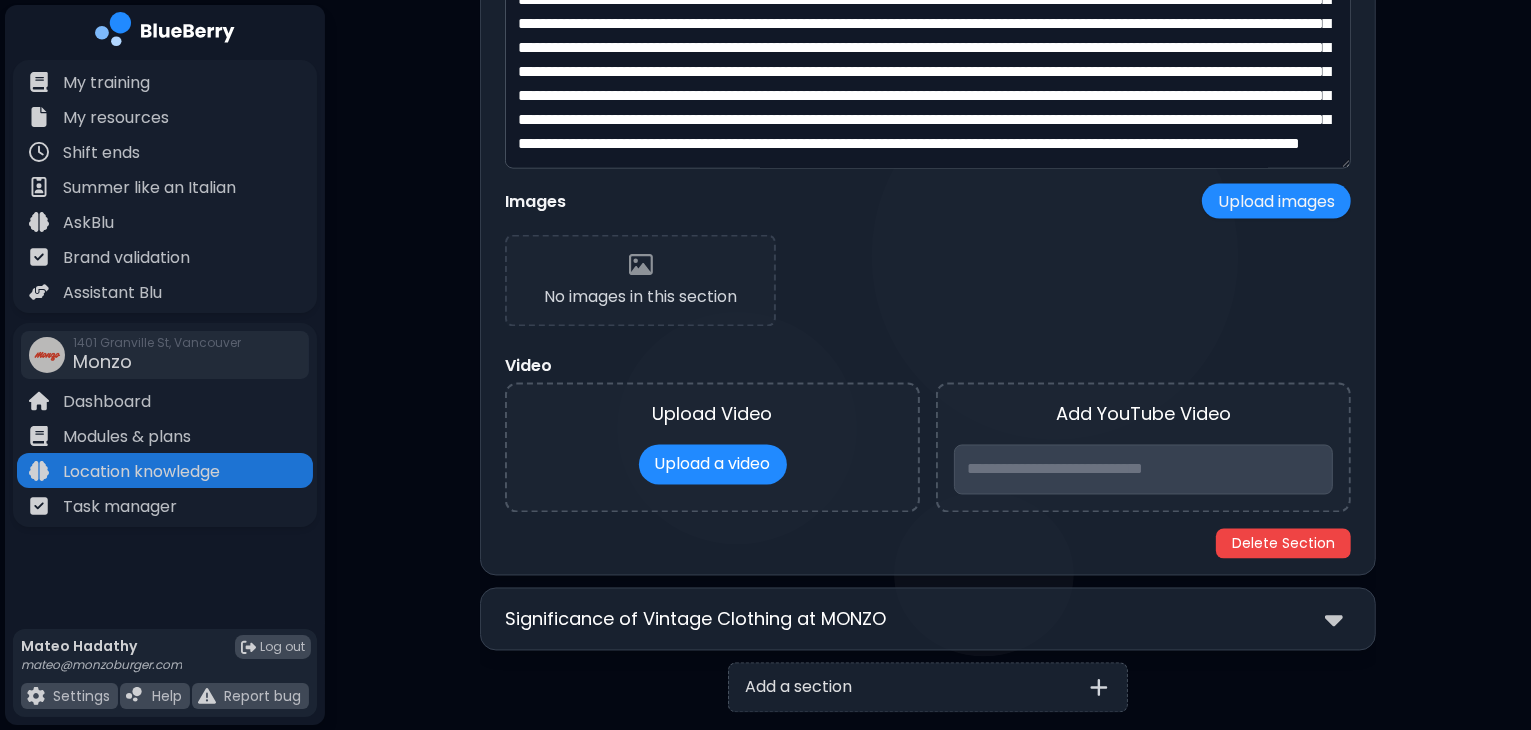 click on "Significance of Vintage Clothing at MONZO" at bounding box center (928, 619) 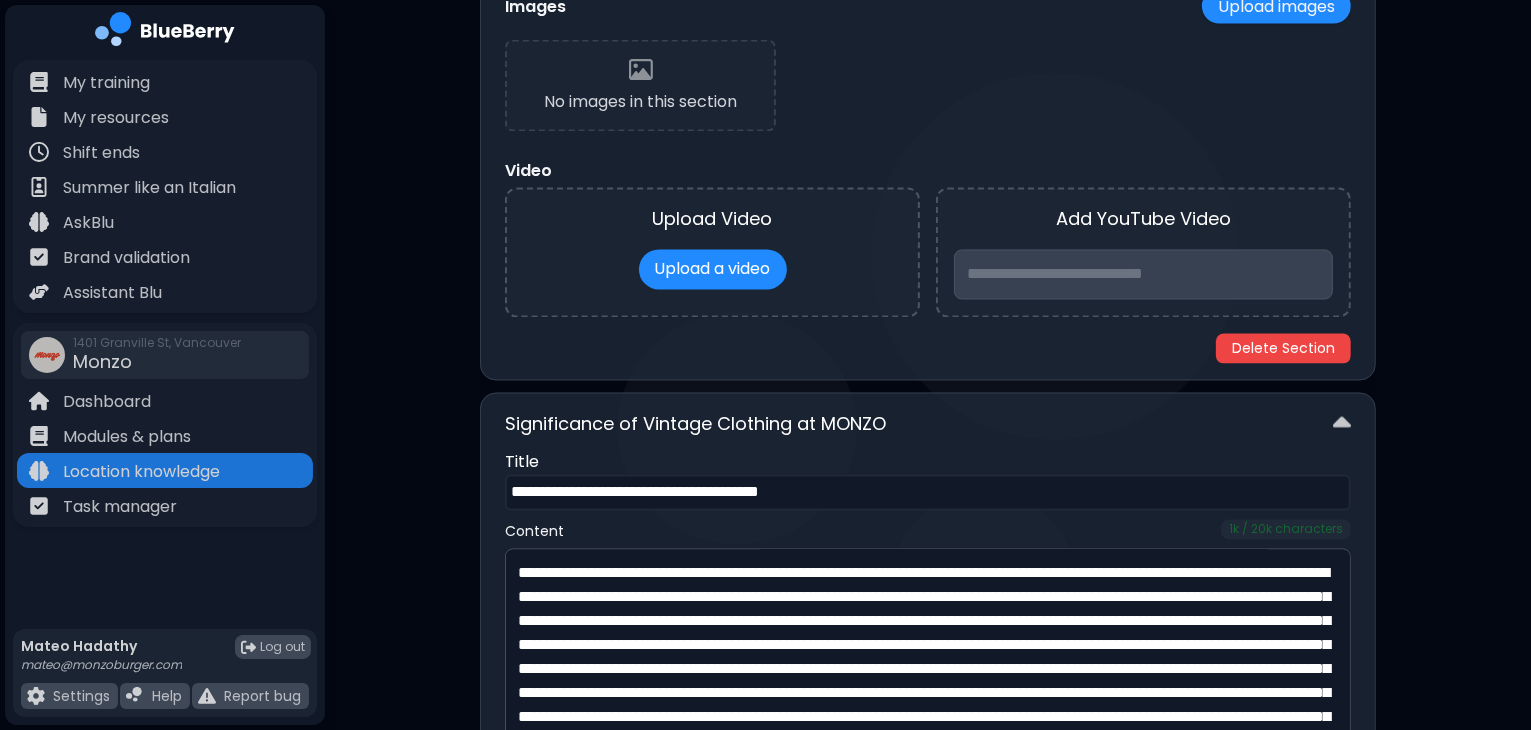 scroll, scrollTop: 3715, scrollLeft: 0, axis: vertical 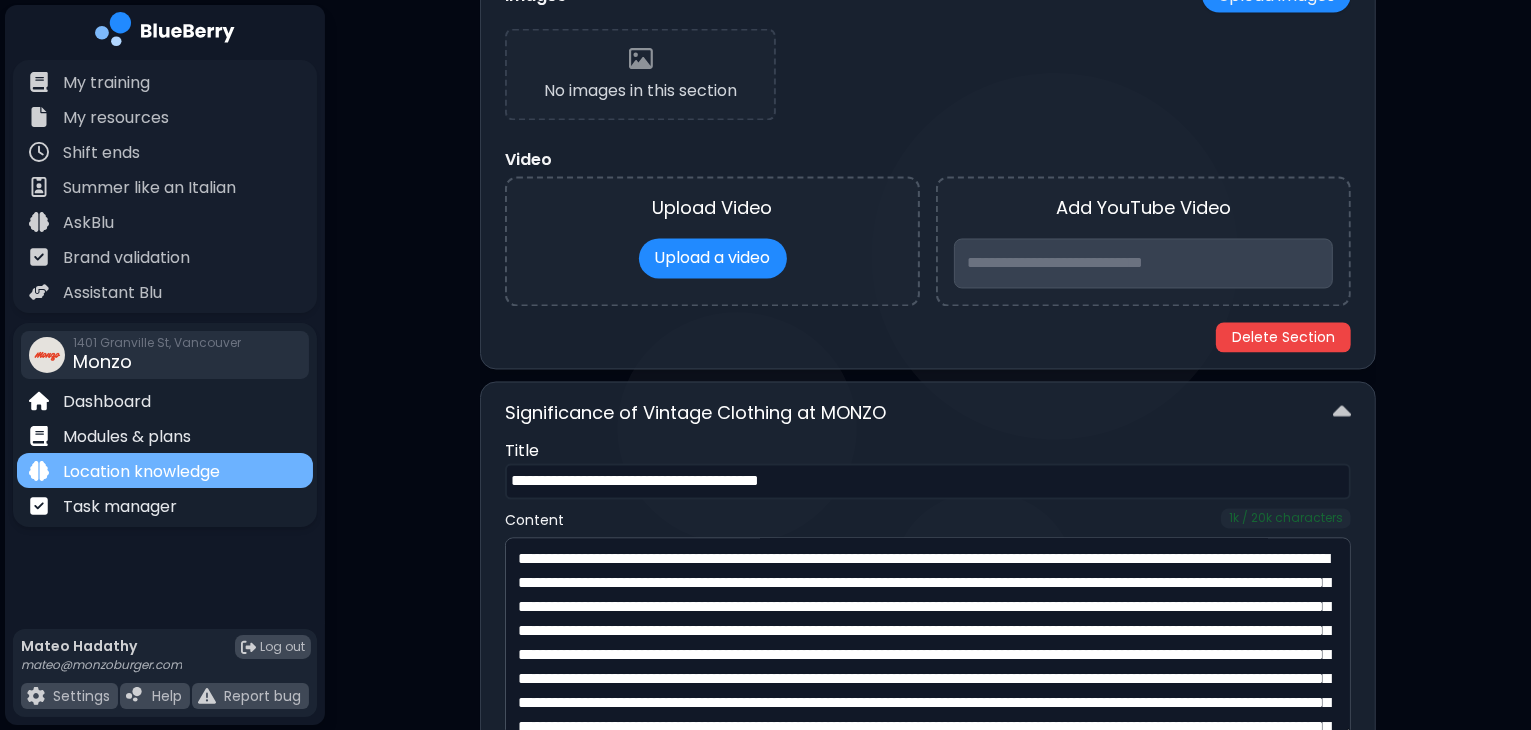 click on "Location knowledge" at bounding box center [141, 472] 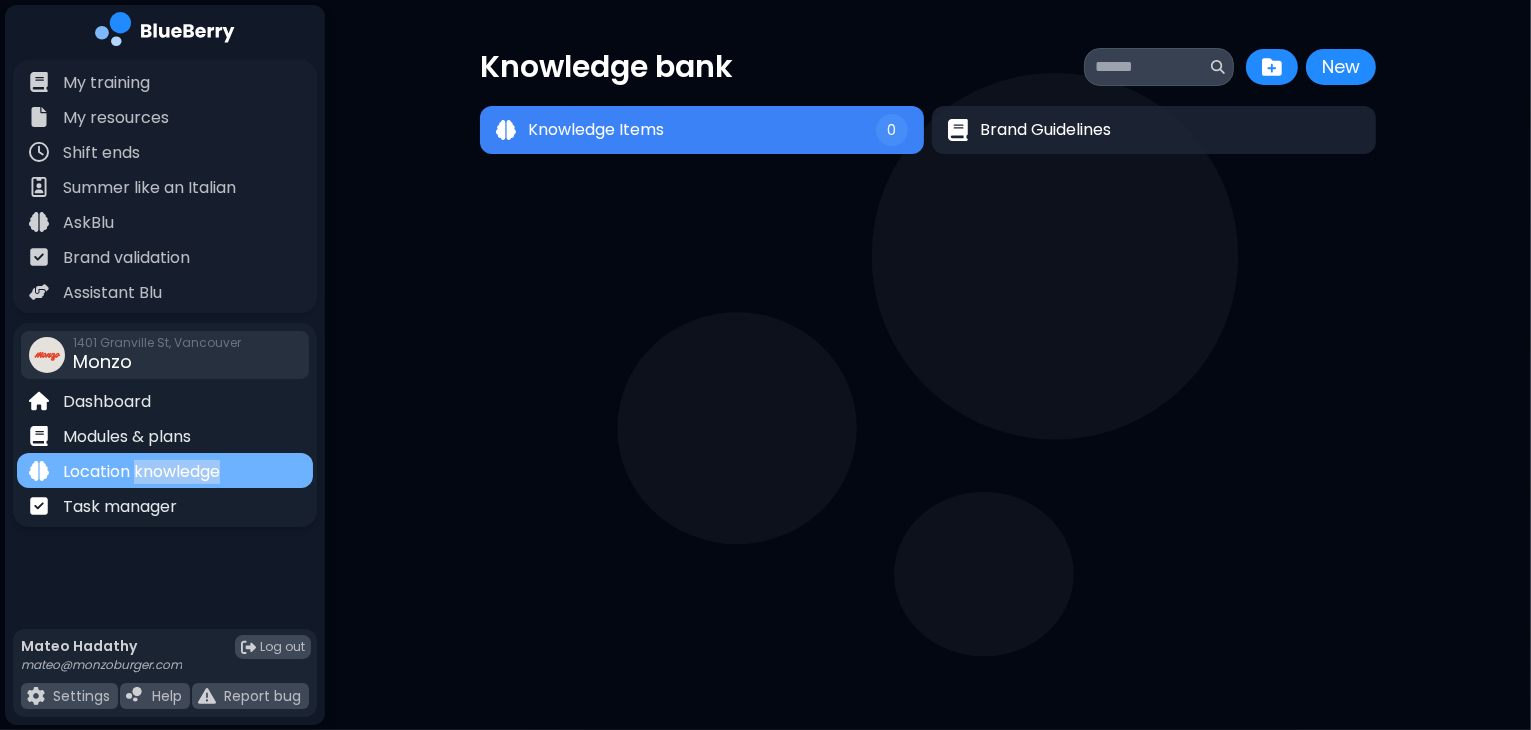 scroll, scrollTop: 0, scrollLeft: 0, axis: both 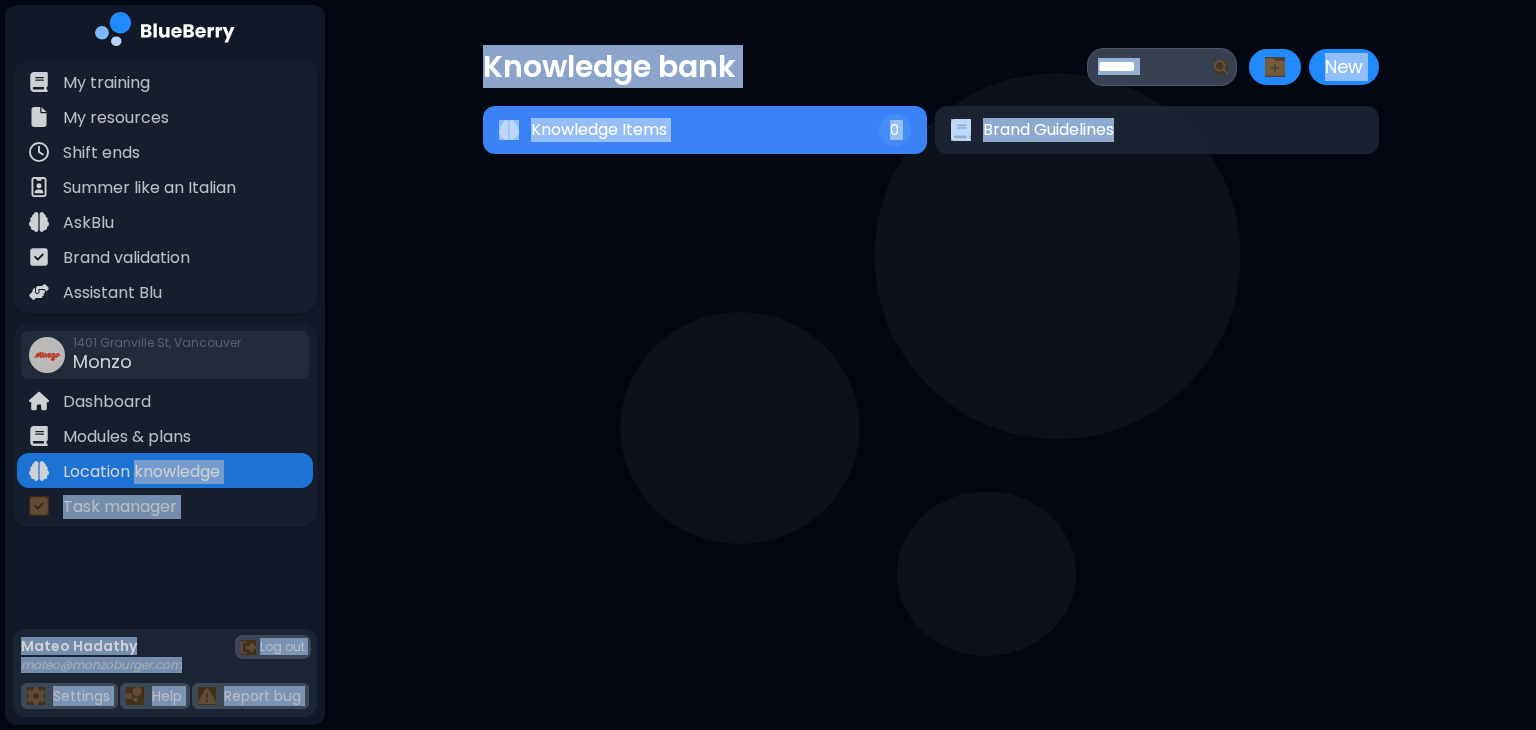 drag, startPoint x: 158, startPoint y: 476, endPoint x: 740, endPoint y: 541, distance: 585.61847 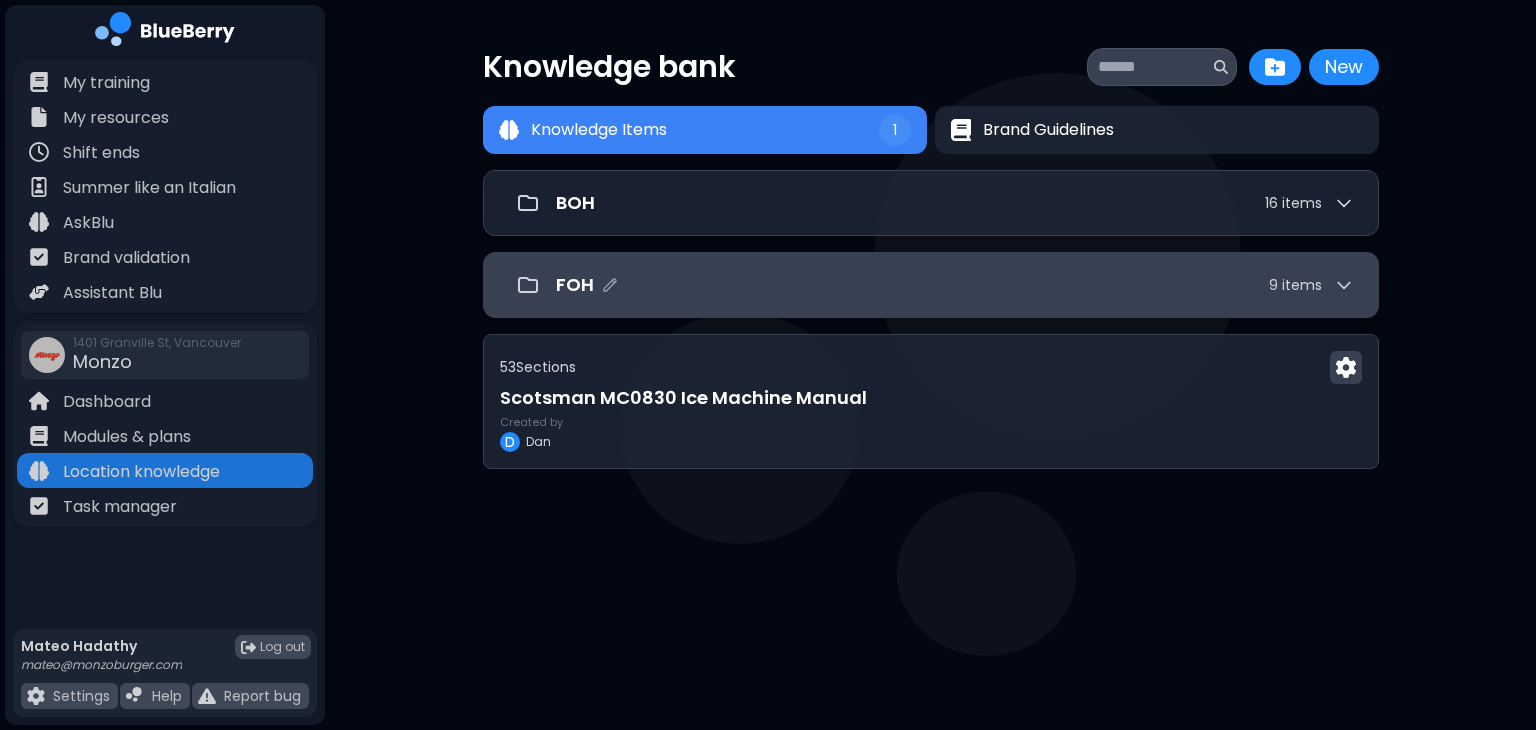 click on "FOH 9   item s" at bounding box center (931, 285) 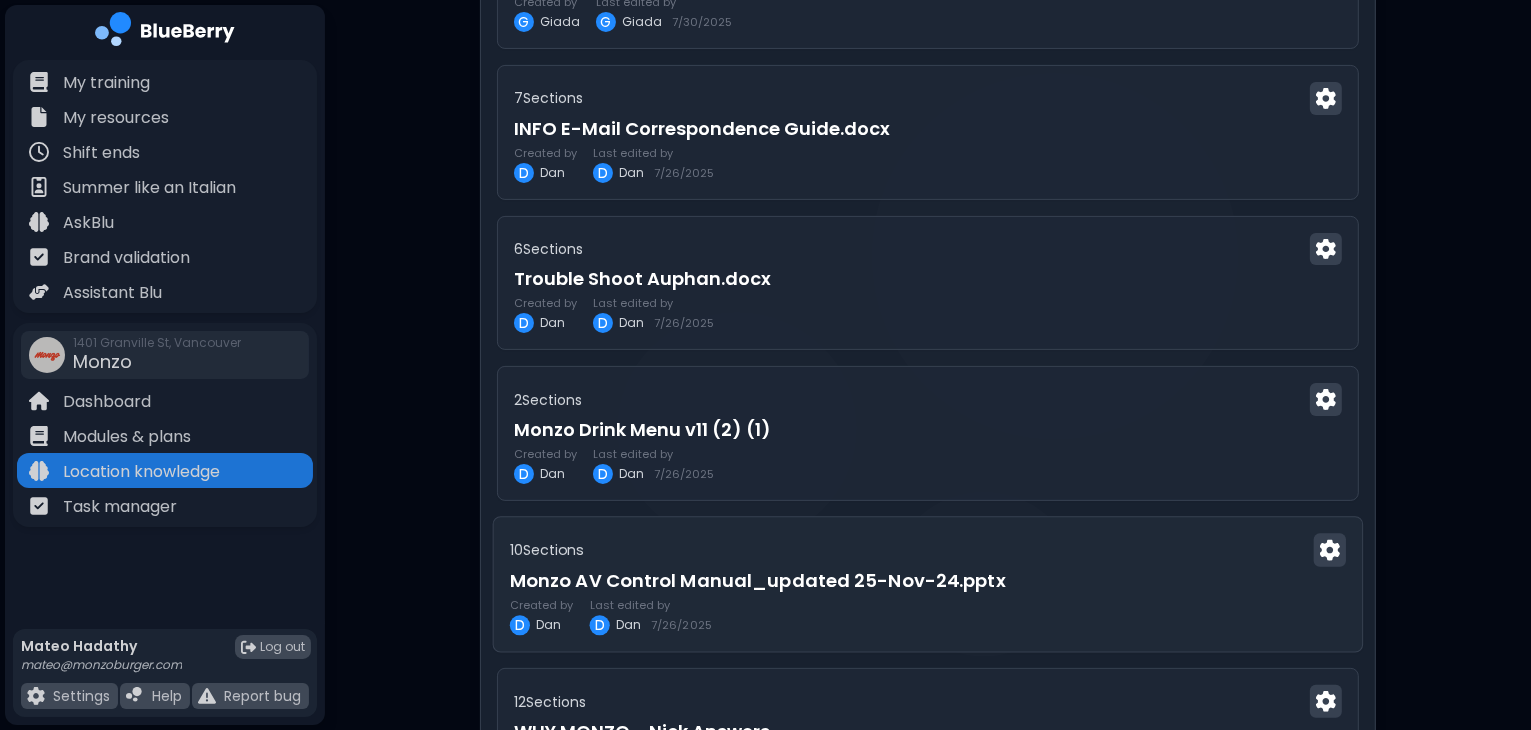 scroll, scrollTop: 416, scrollLeft: 0, axis: vertical 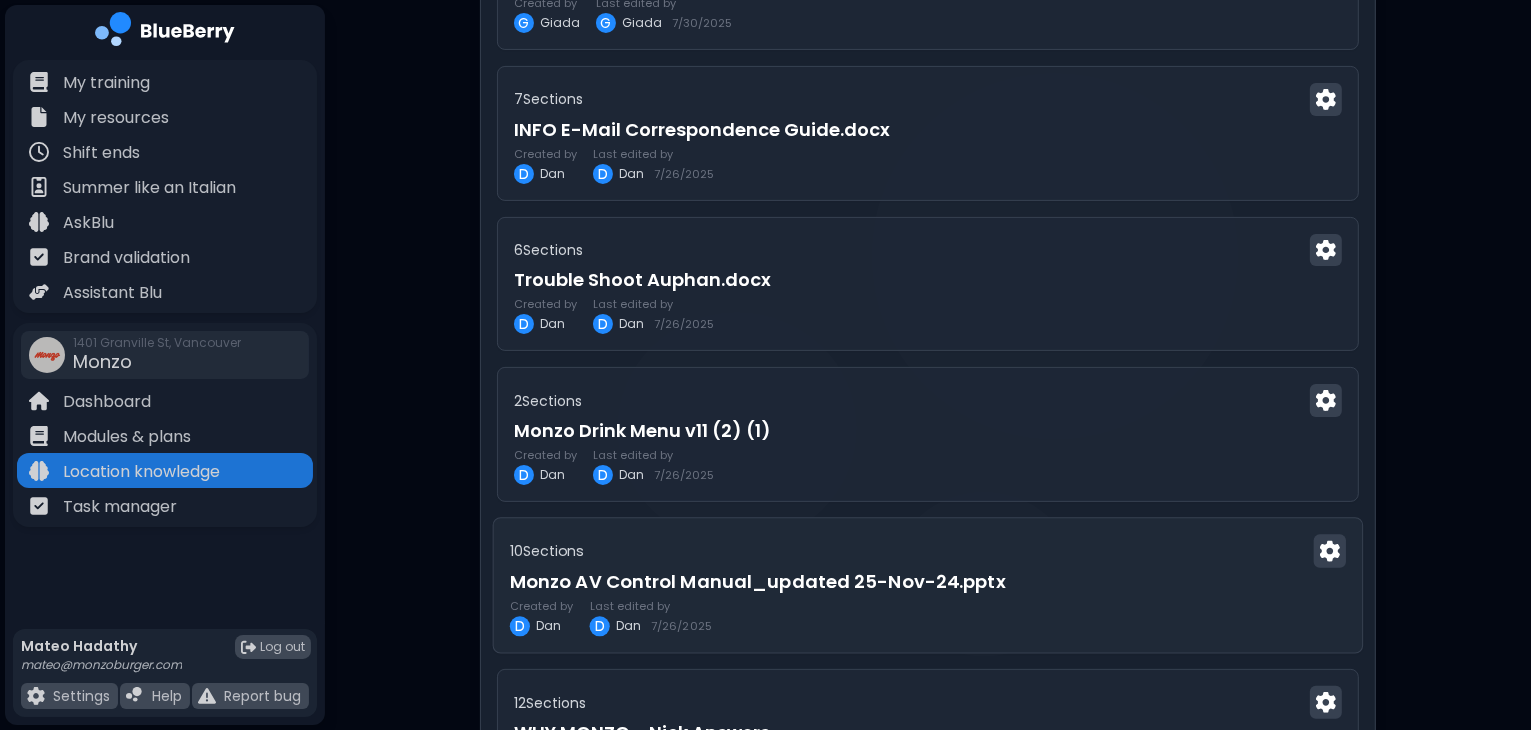click on "Monzo AV Control Manual_updated 25-Nov-24.pptx" at bounding box center (928, 582) 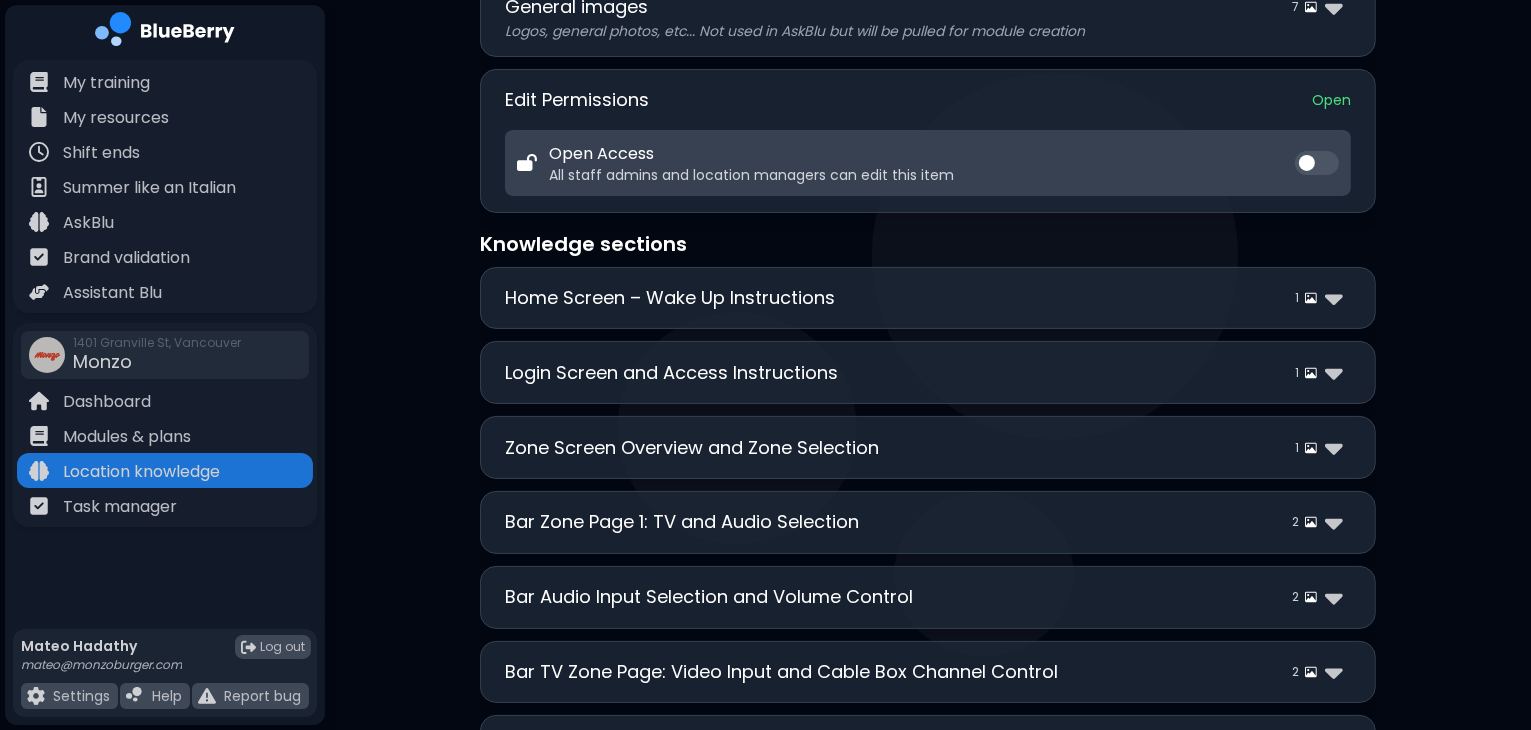 scroll, scrollTop: 609, scrollLeft: 0, axis: vertical 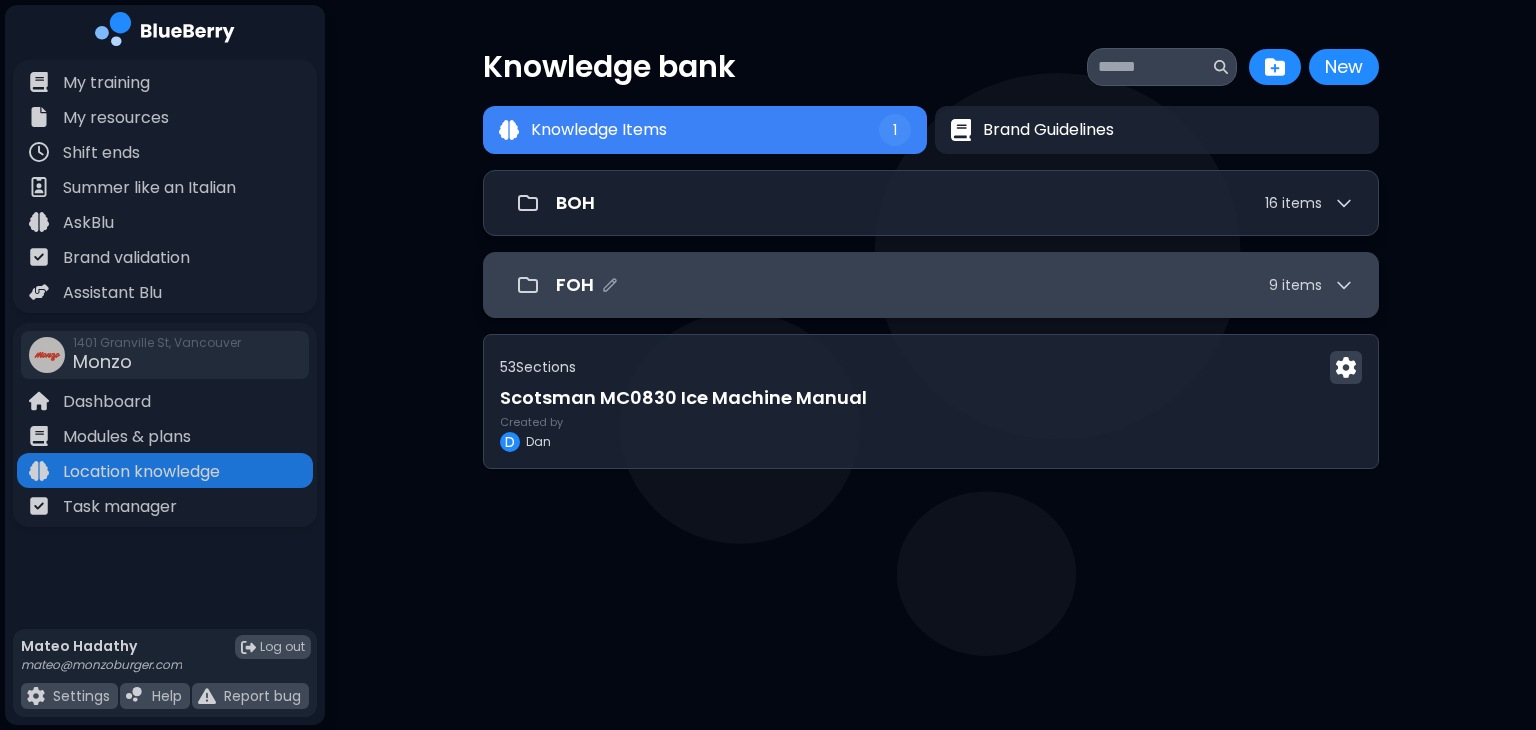 click on "FOH 9   item s" at bounding box center (955, 285) 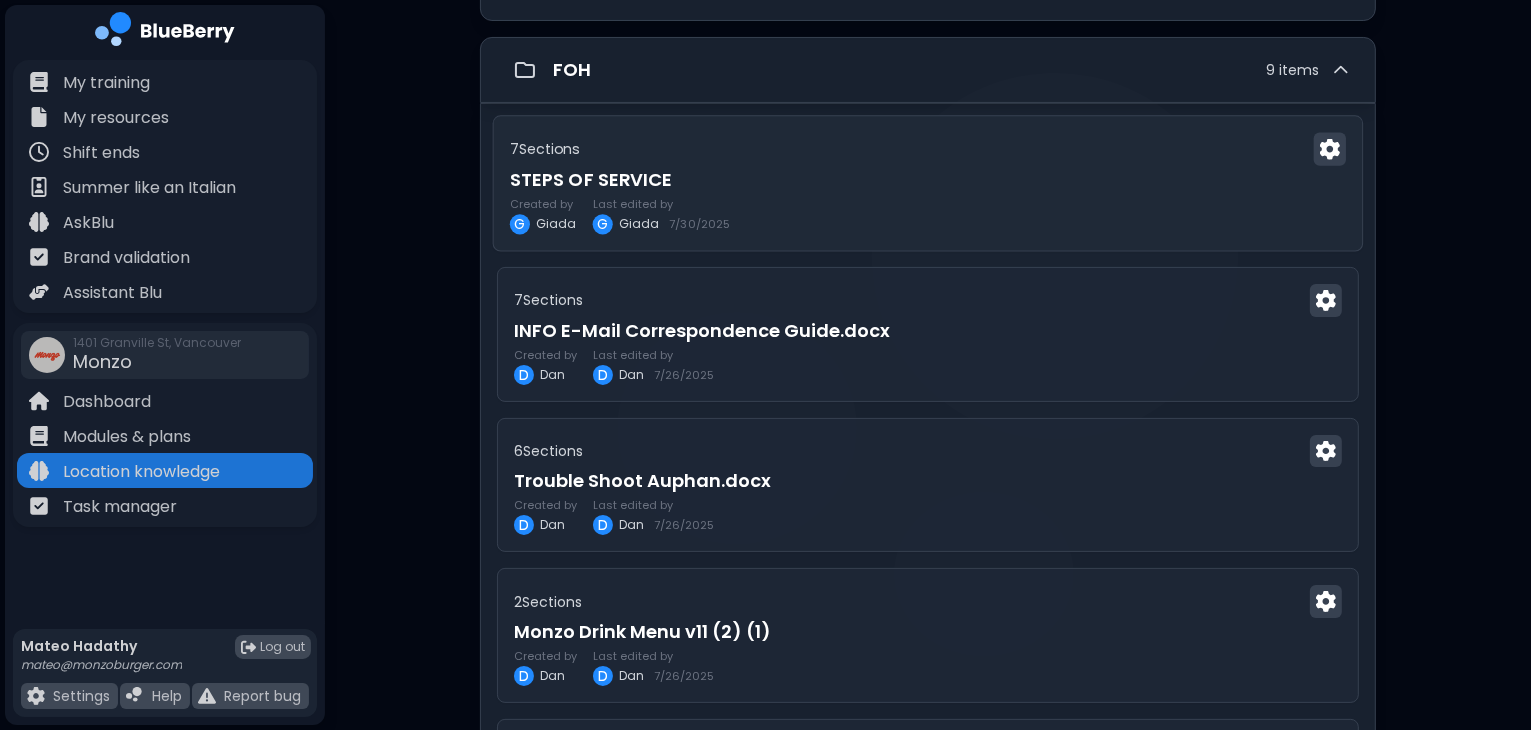 scroll, scrollTop: 216, scrollLeft: 0, axis: vertical 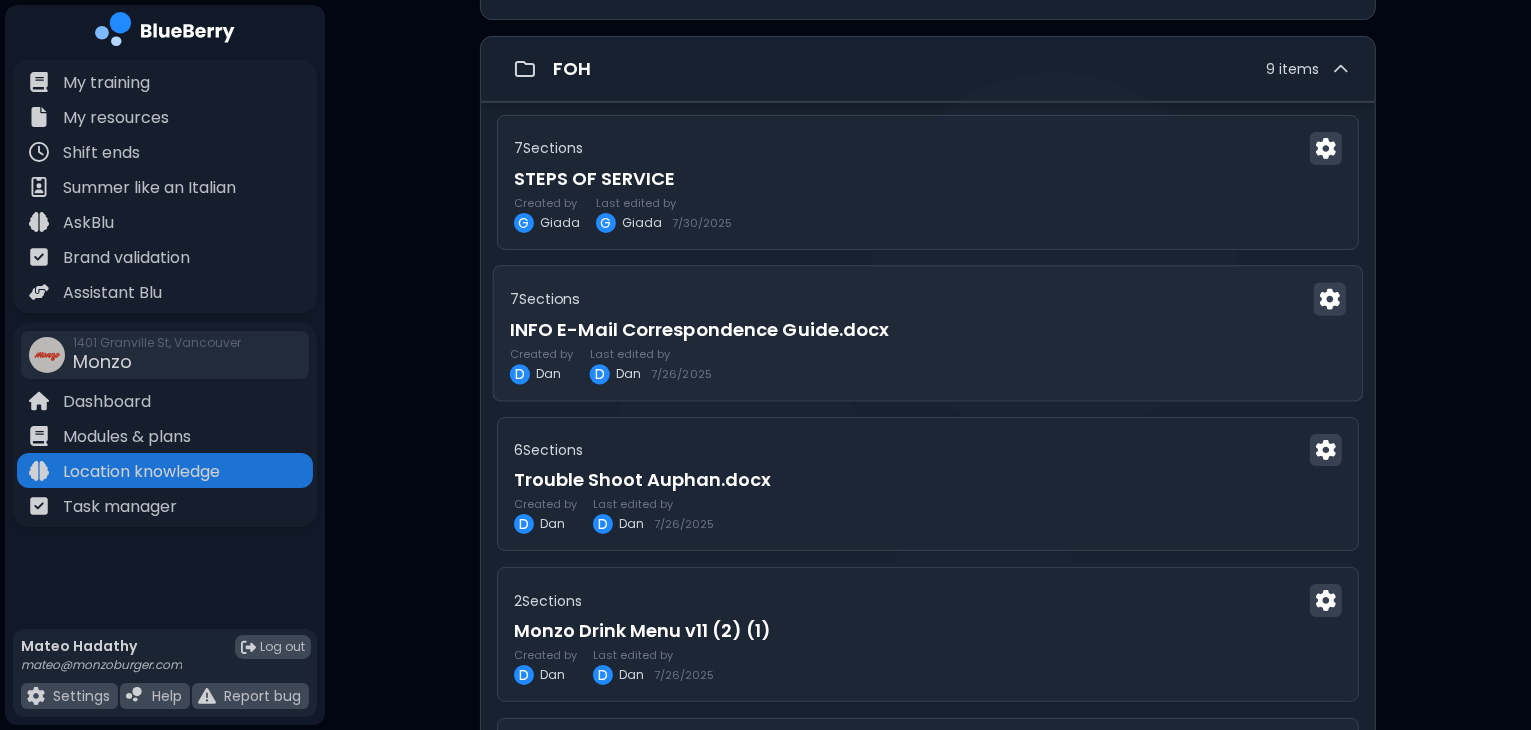 click on "7 Section s INFO E-Mail Correspondence Guide.docx Created by D [NAME] Last edited by D [NAME] 7/26/2025" at bounding box center (928, 333) 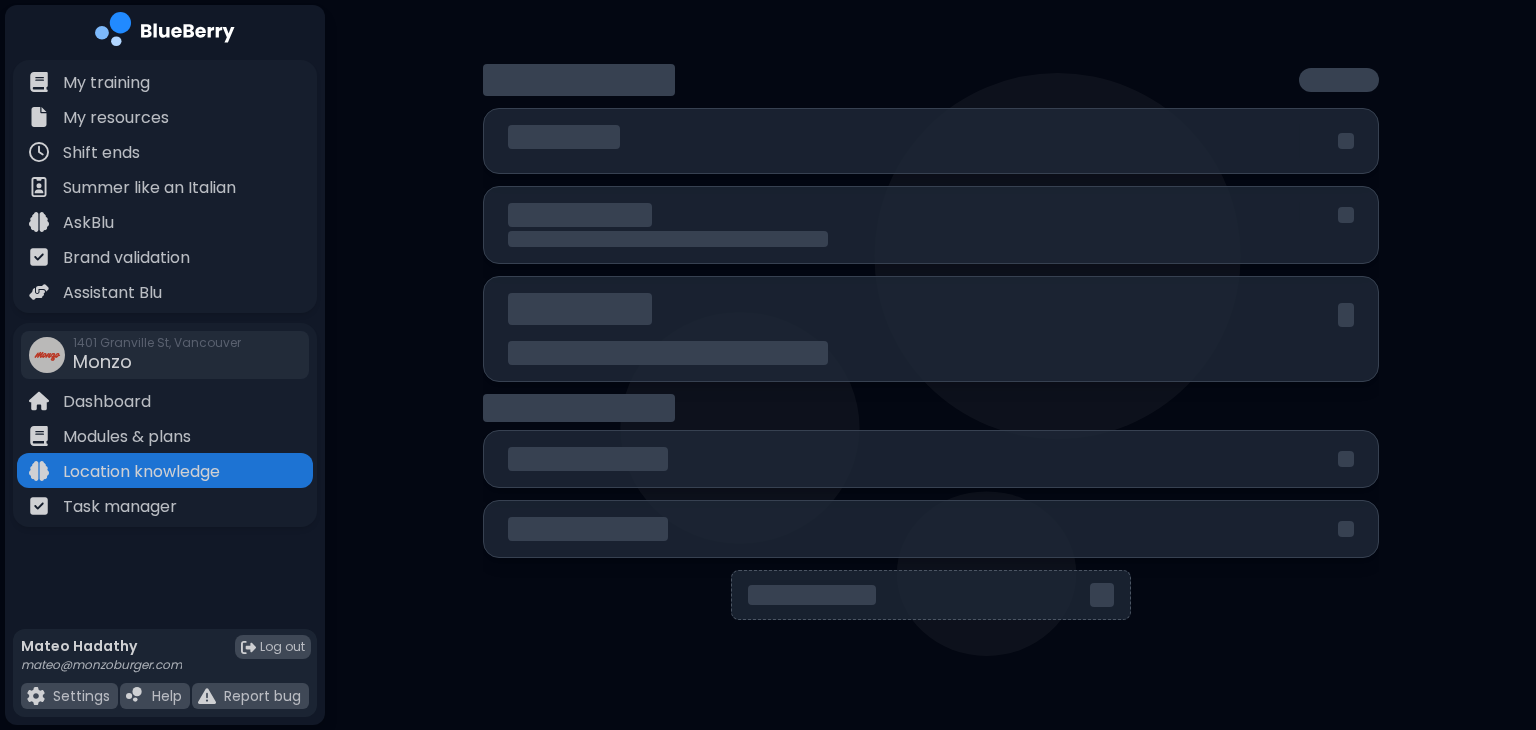 click at bounding box center (931, 346) 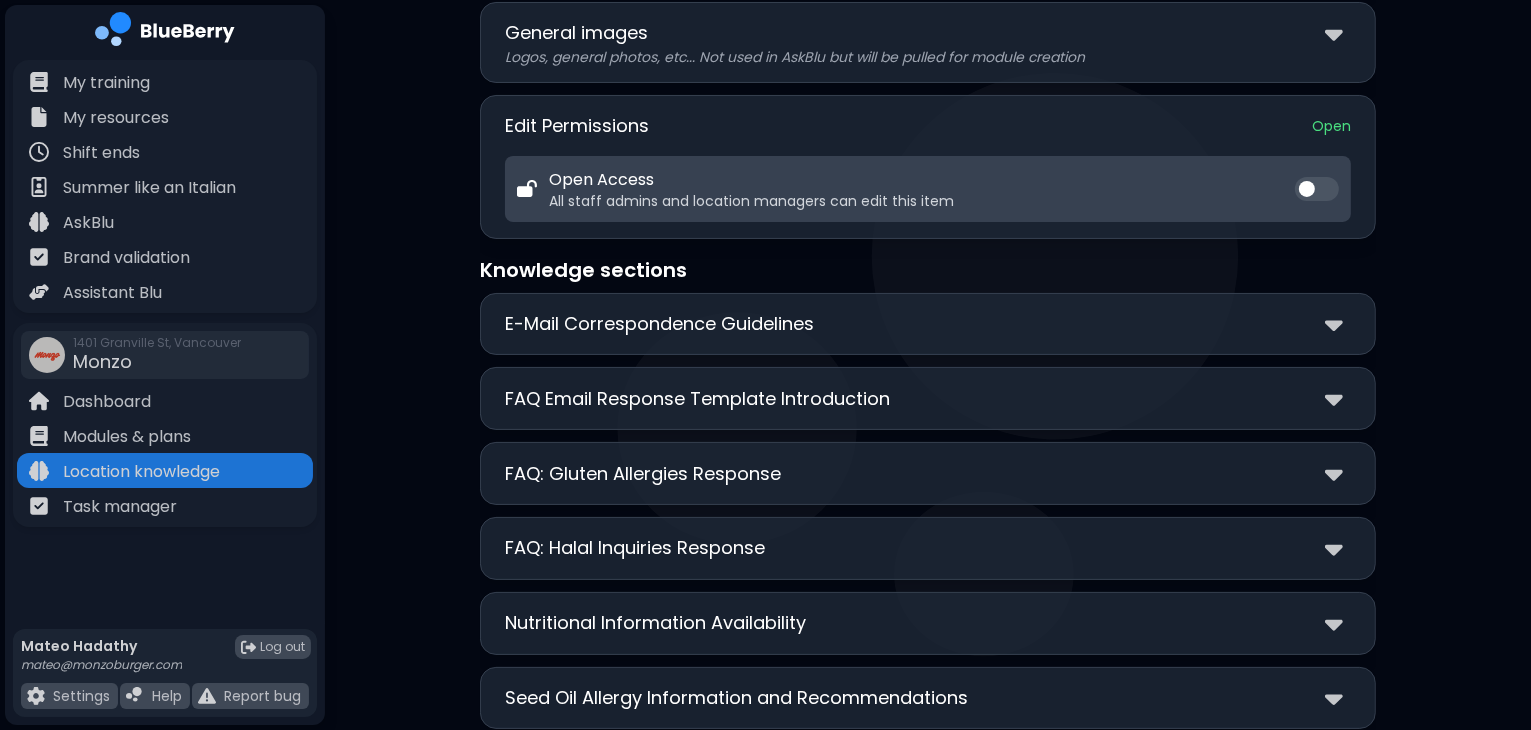 scroll, scrollTop: 183, scrollLeft: 0, axis: vertical 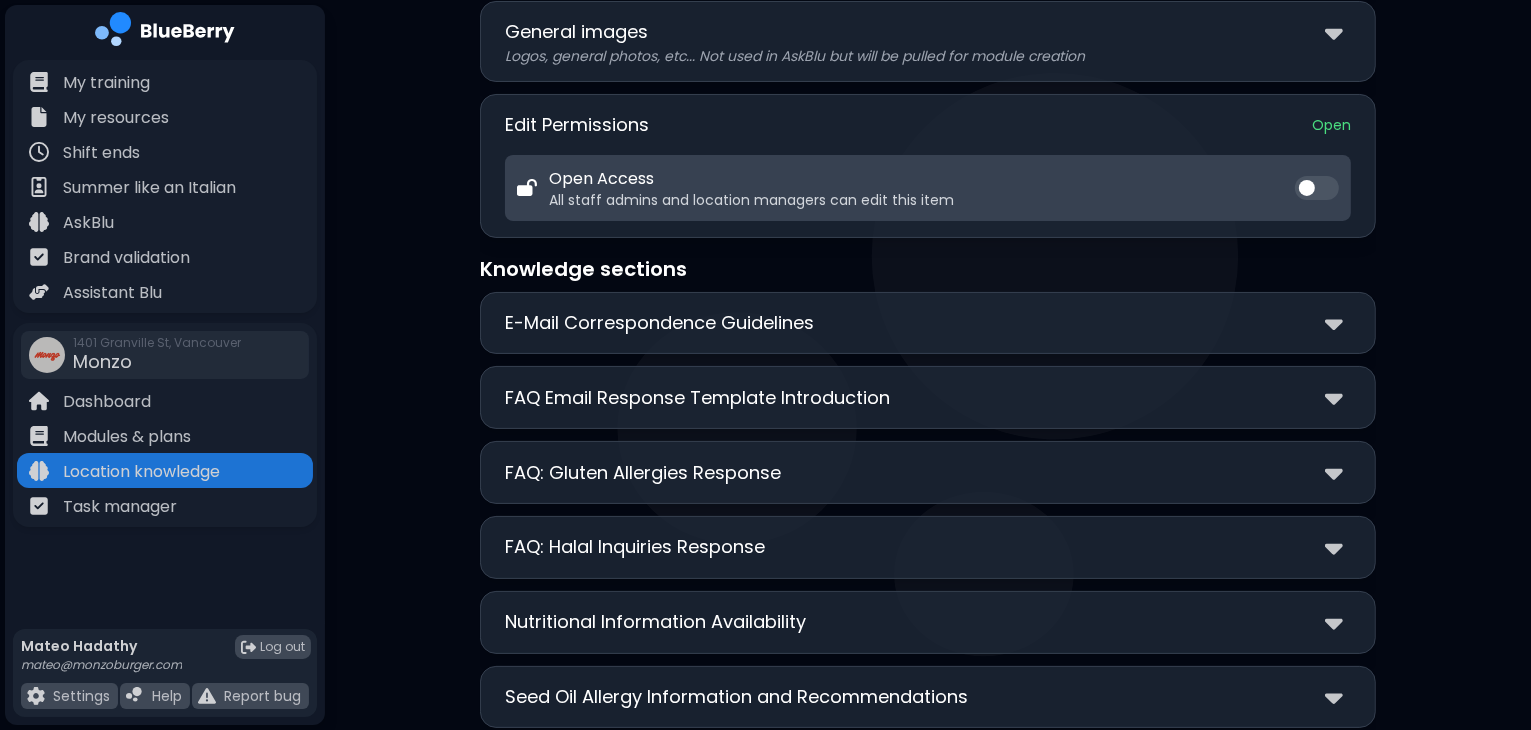 click on "**********" at bounding box center [928, 397] 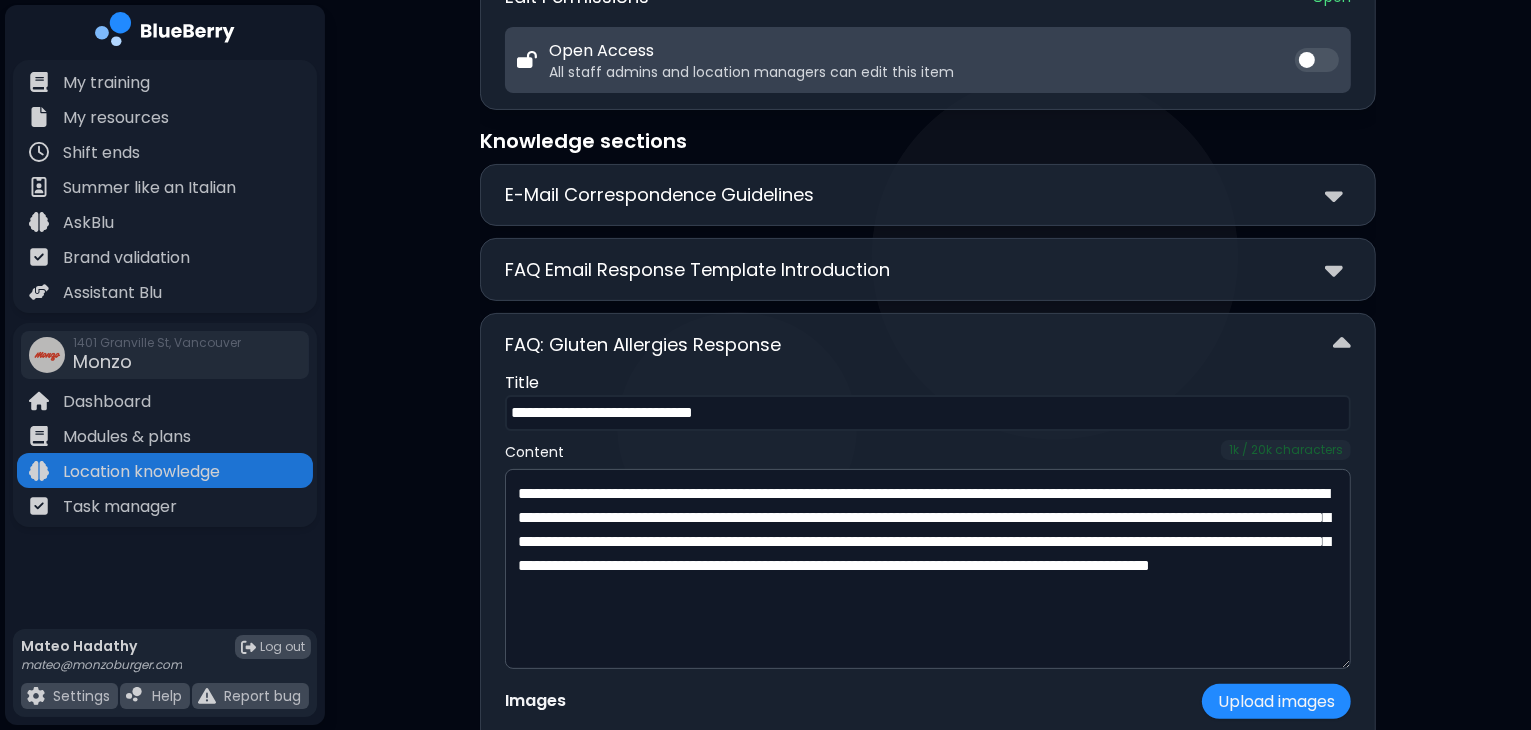 scroll, scrollTop: 328, scrollLeft: 0, axis: vertical 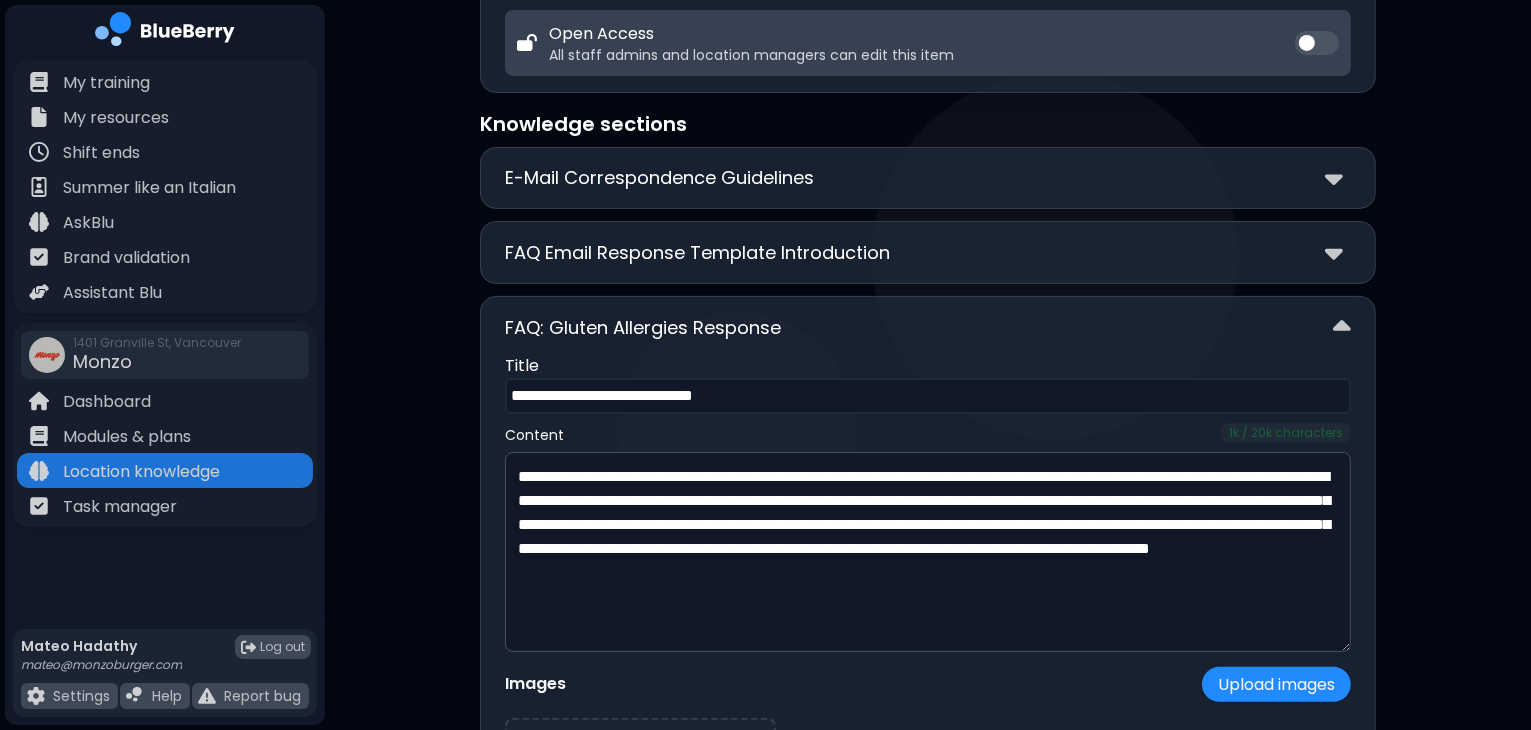 click on "**********" at bounding box center (928, 692) 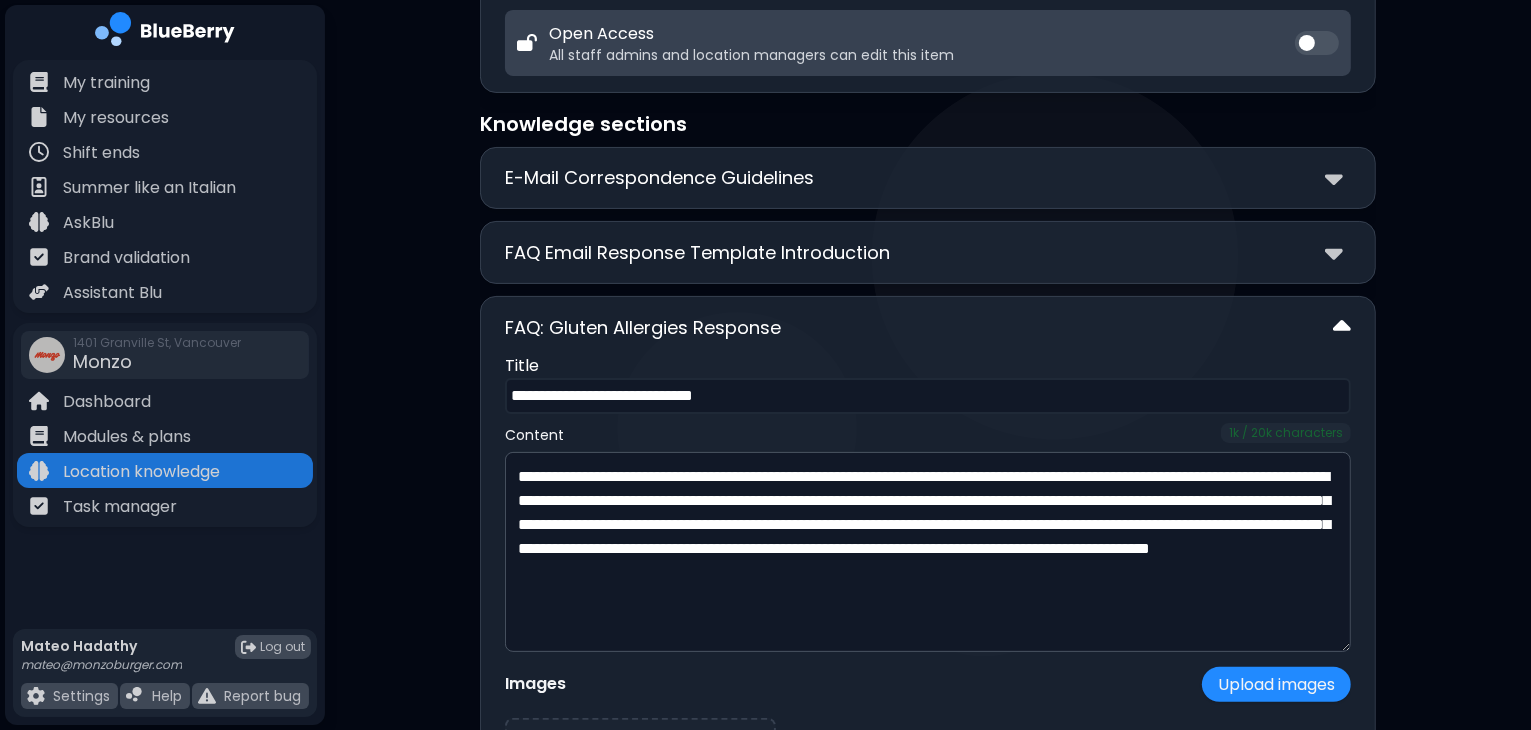 click at bounding box center [1342, 327] 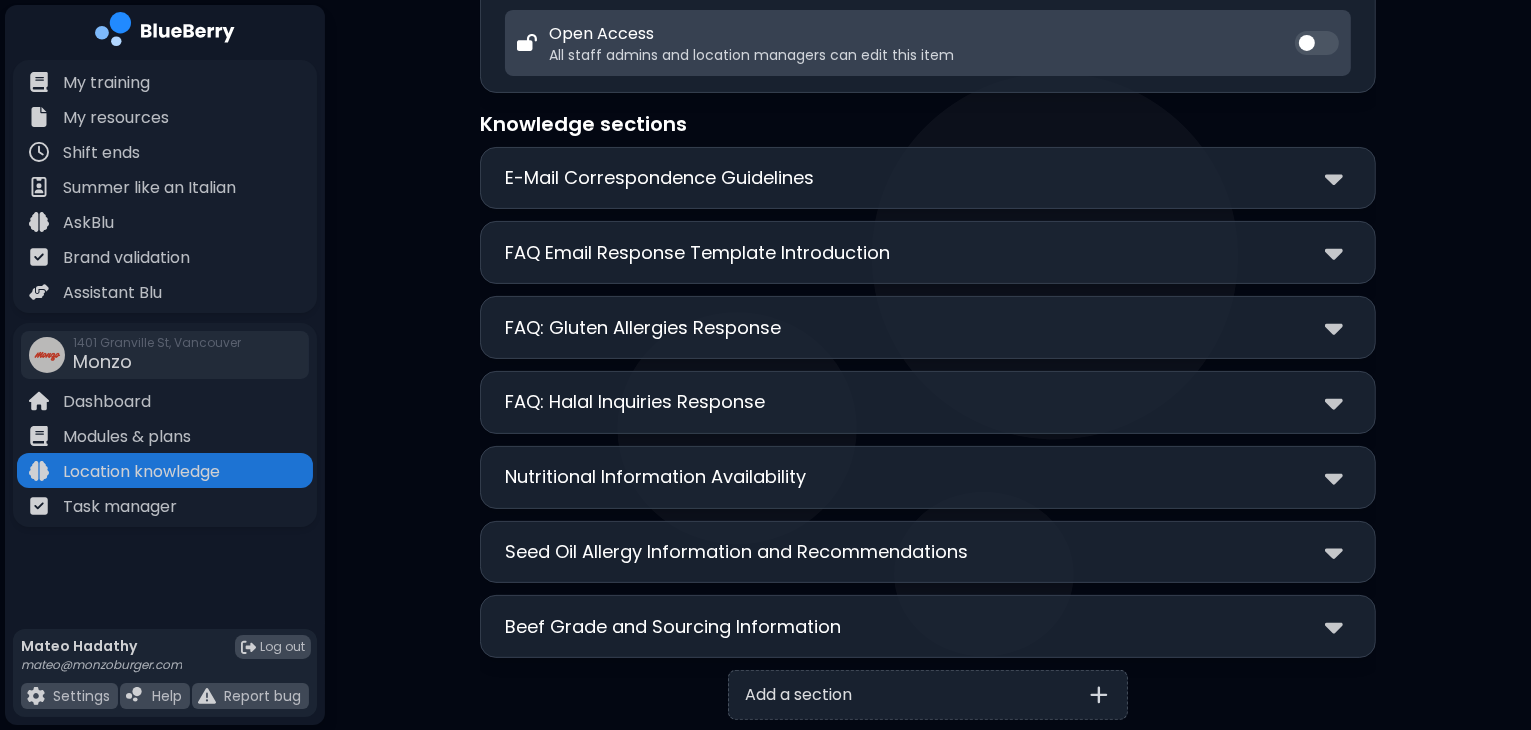 click on "FAQ: Halal Inquiries Response" at bounding box center (928, 402) 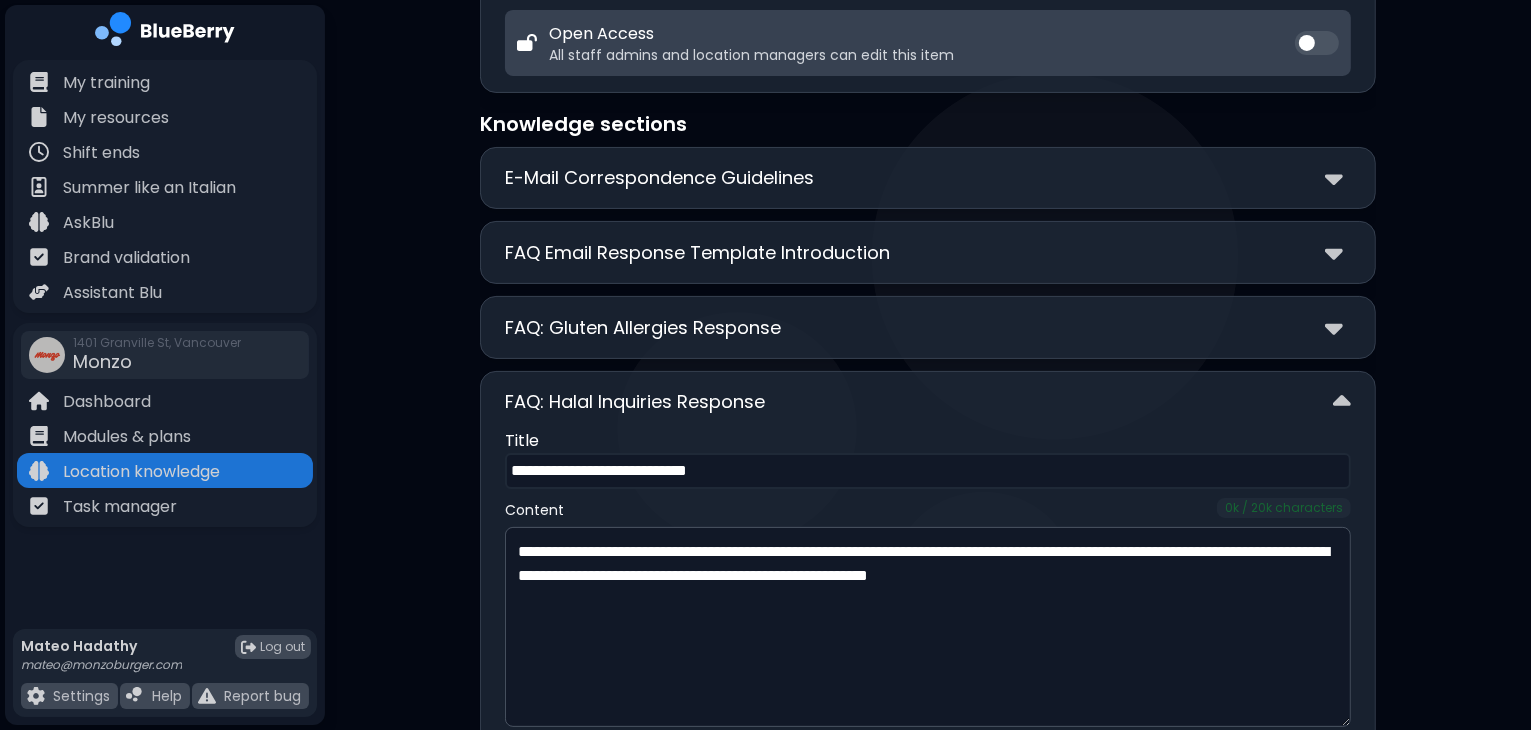 click on "FAQ: Halal Inquiries Response" at bounding box center [928, 402] 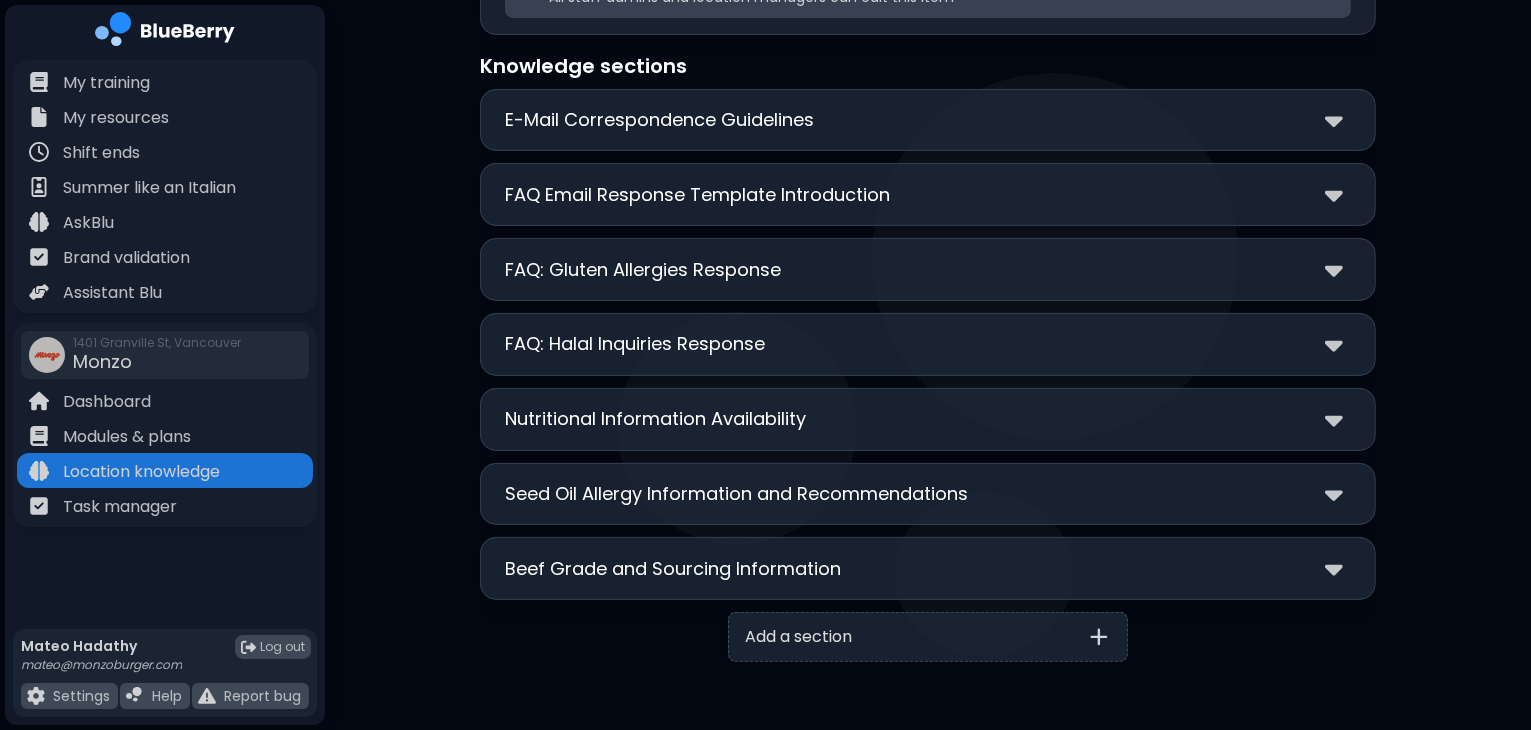 scroll, scrollTop: 385, scrollLeft: 0, axis: vertical 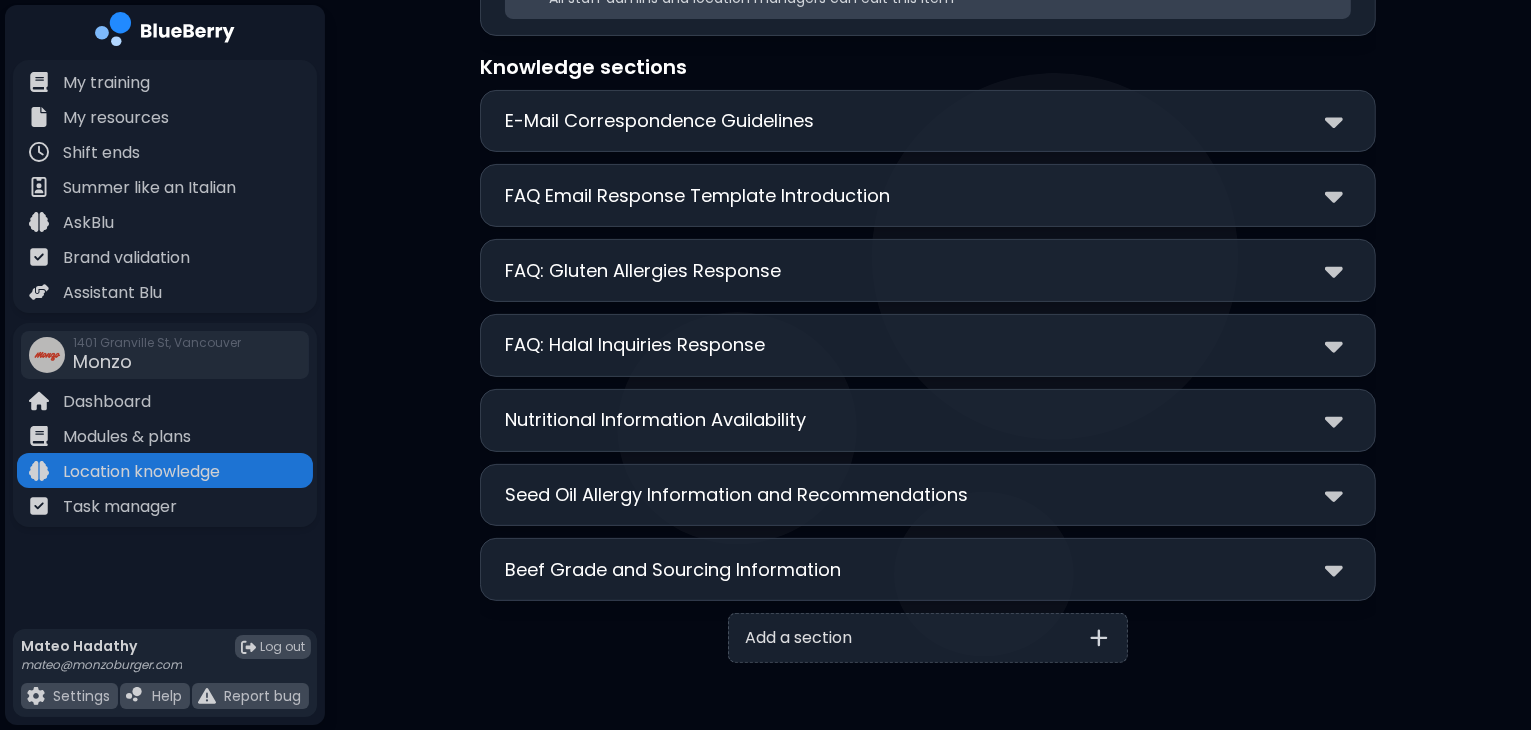 click on "**********" at bounding box center (928, 175) 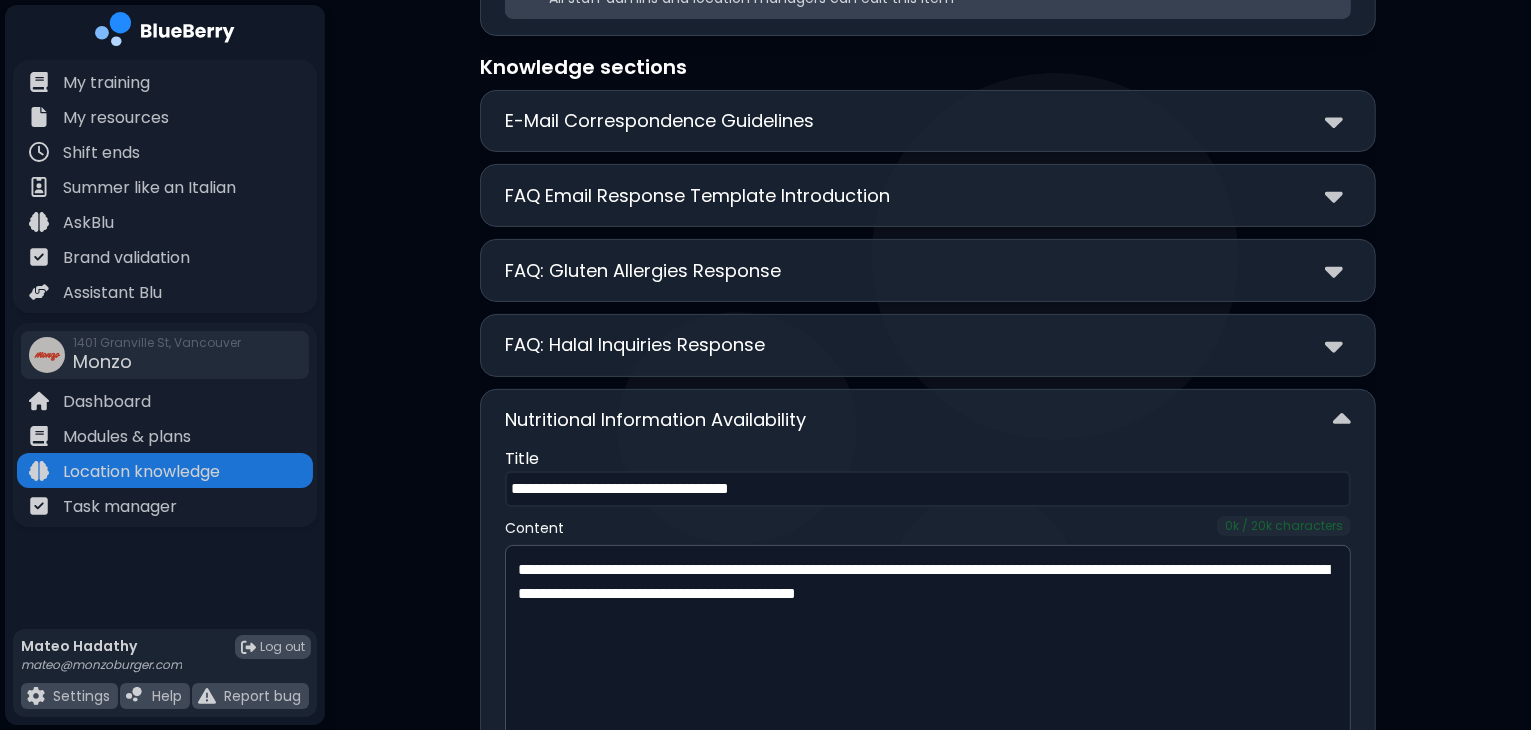 click on "Nutritional Information Availability" at bounding box center [928, 420] 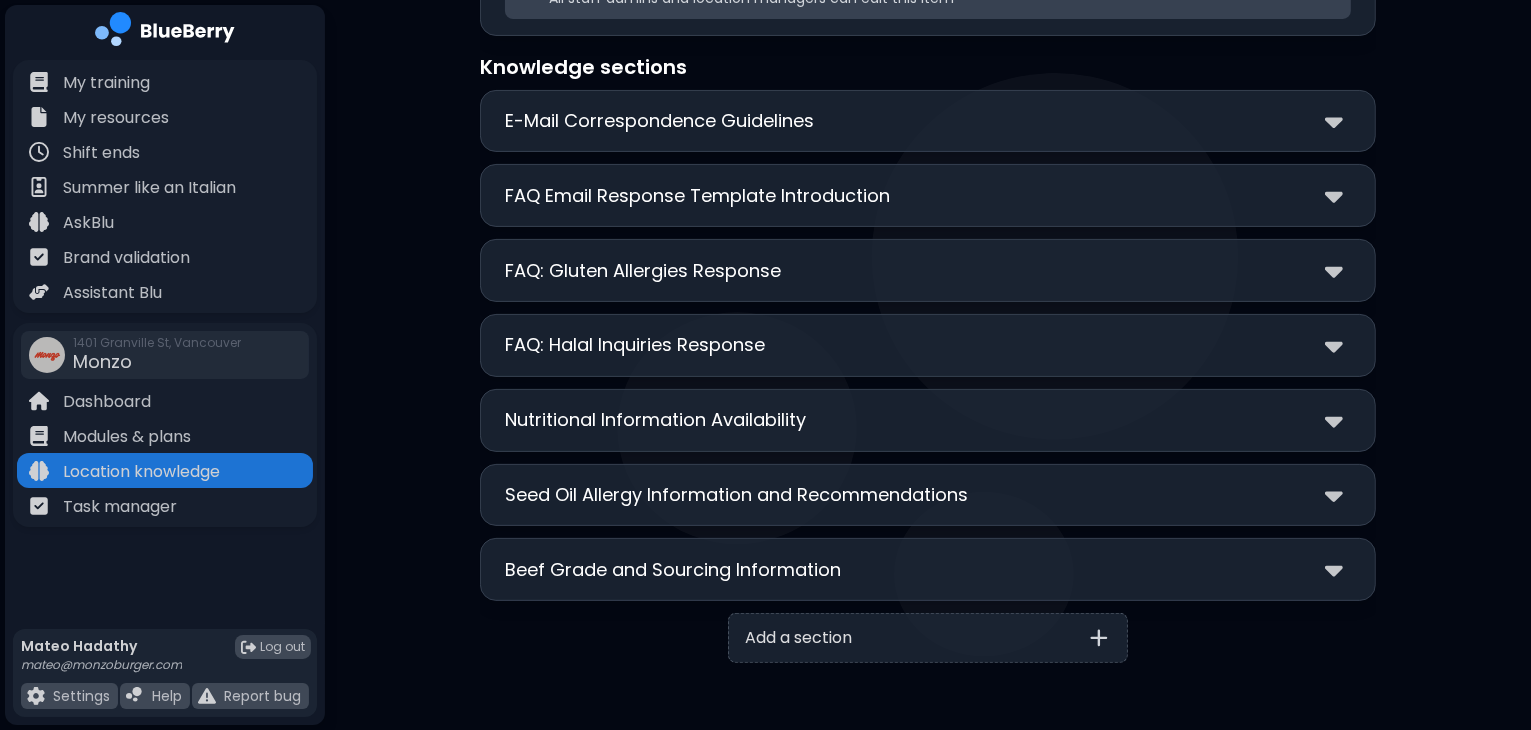 click on "Seed Oil Allergy Information and Recommendations" at bounding box center [928, 495] 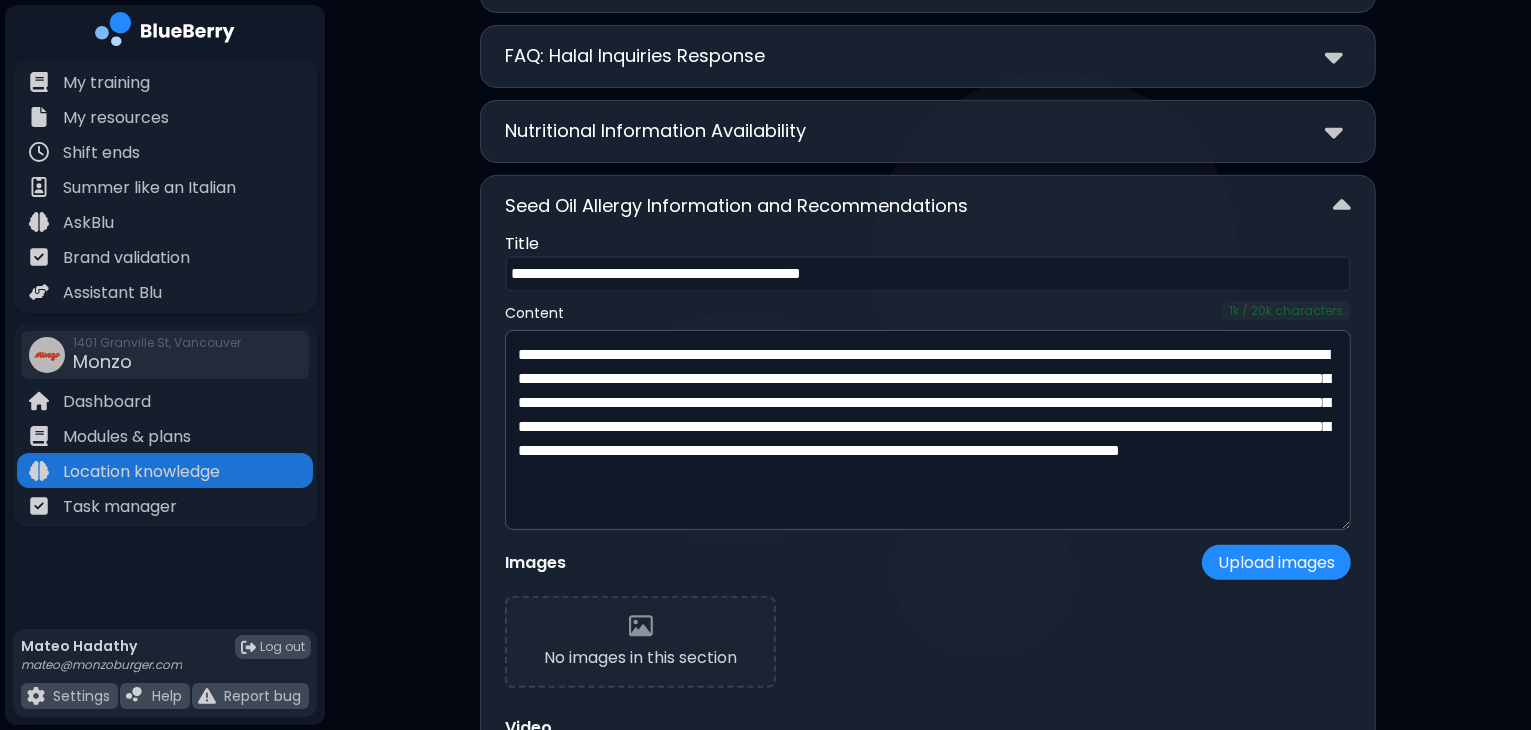 scroll, scrollTop: 673, scrollLeft: 0, axis: vertical 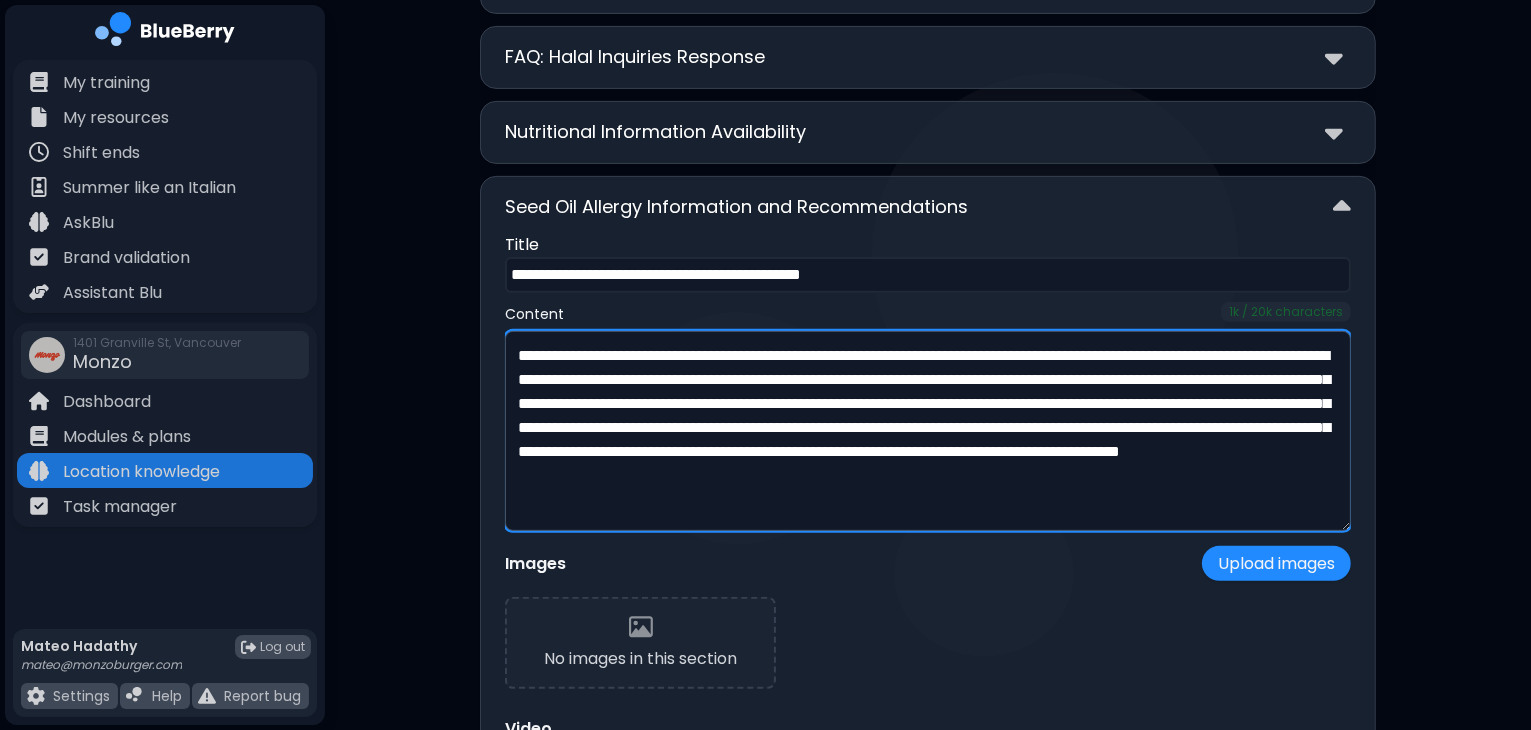 click on "**********" at bounding box center [928, 431] 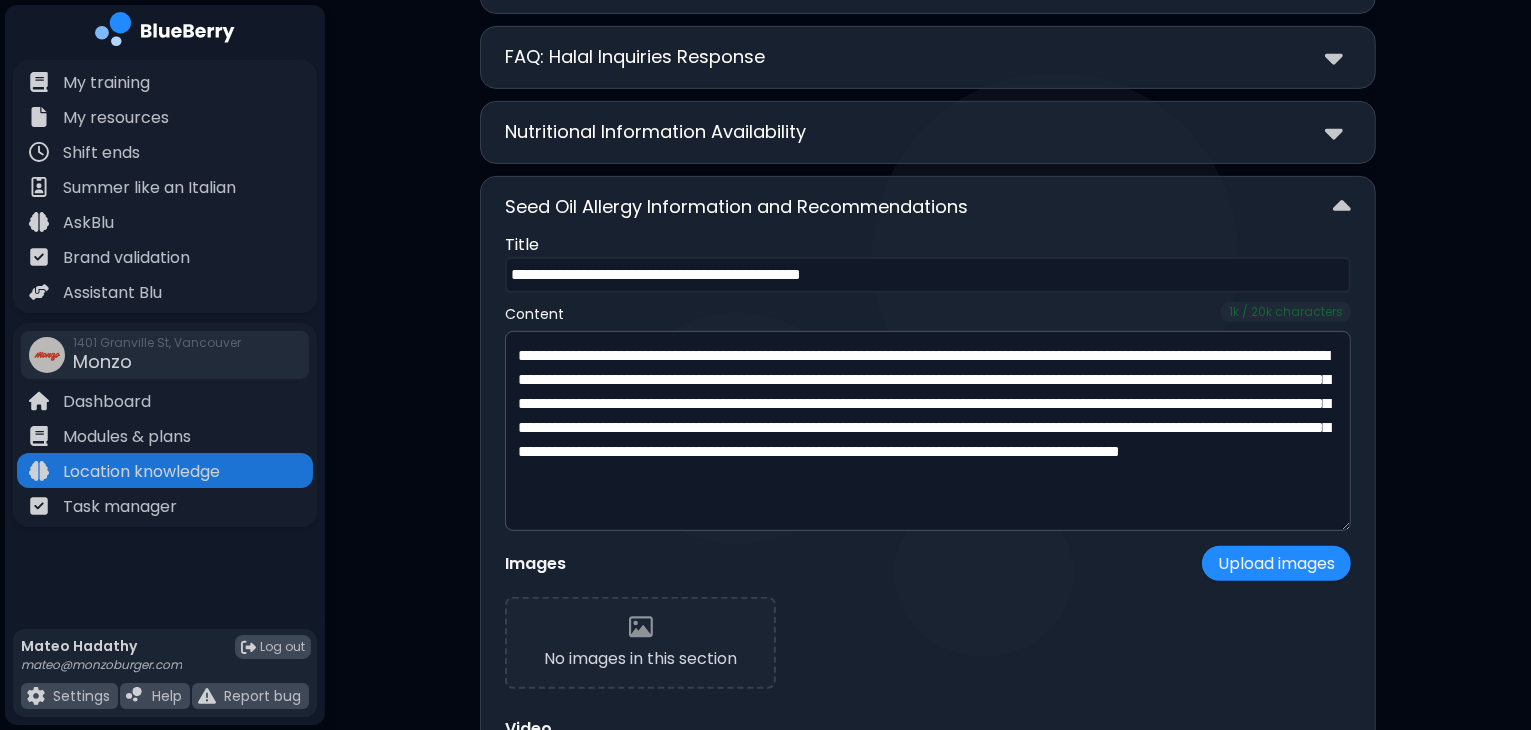 click on "No images in this section" at bounding box center [928, 649] 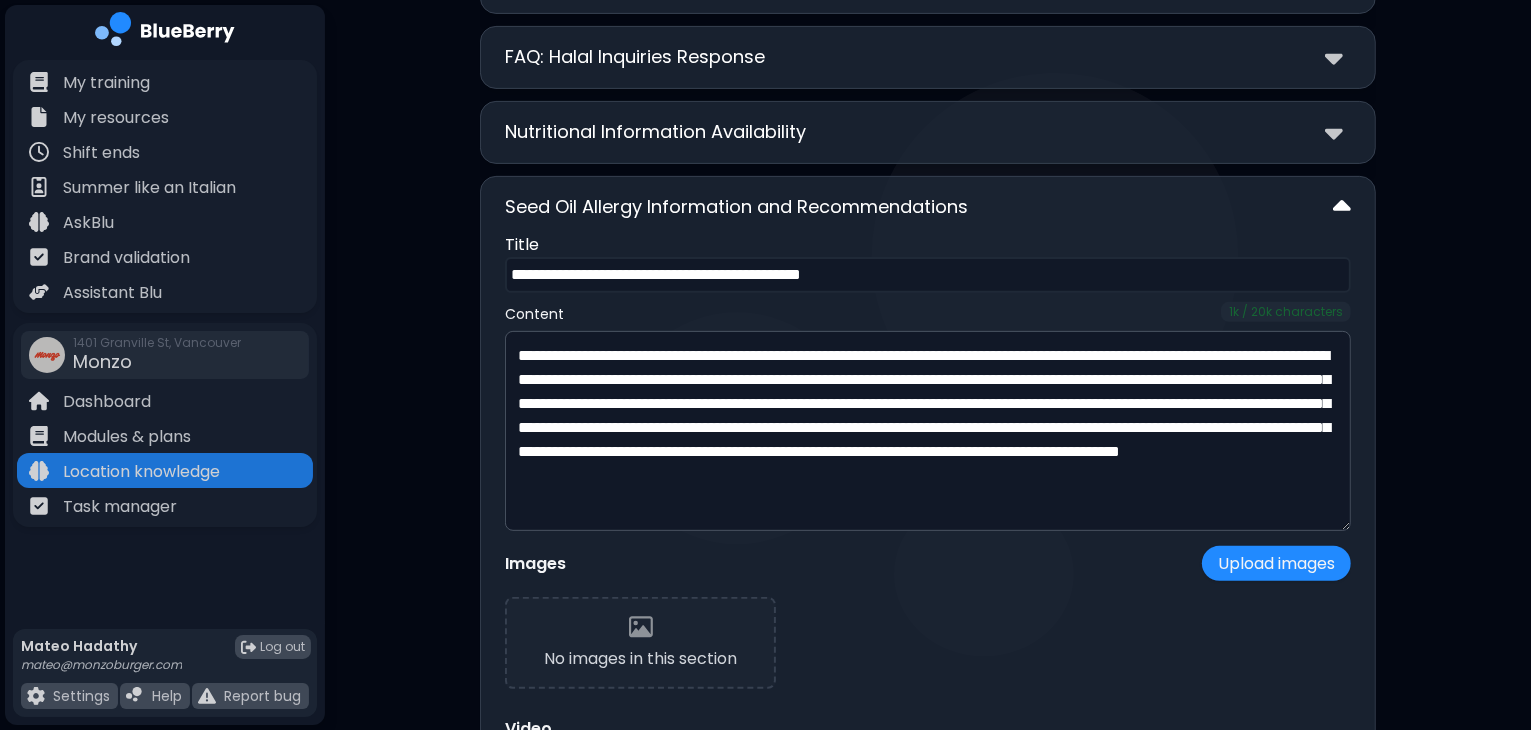 click at bounding box center (1342, 207) 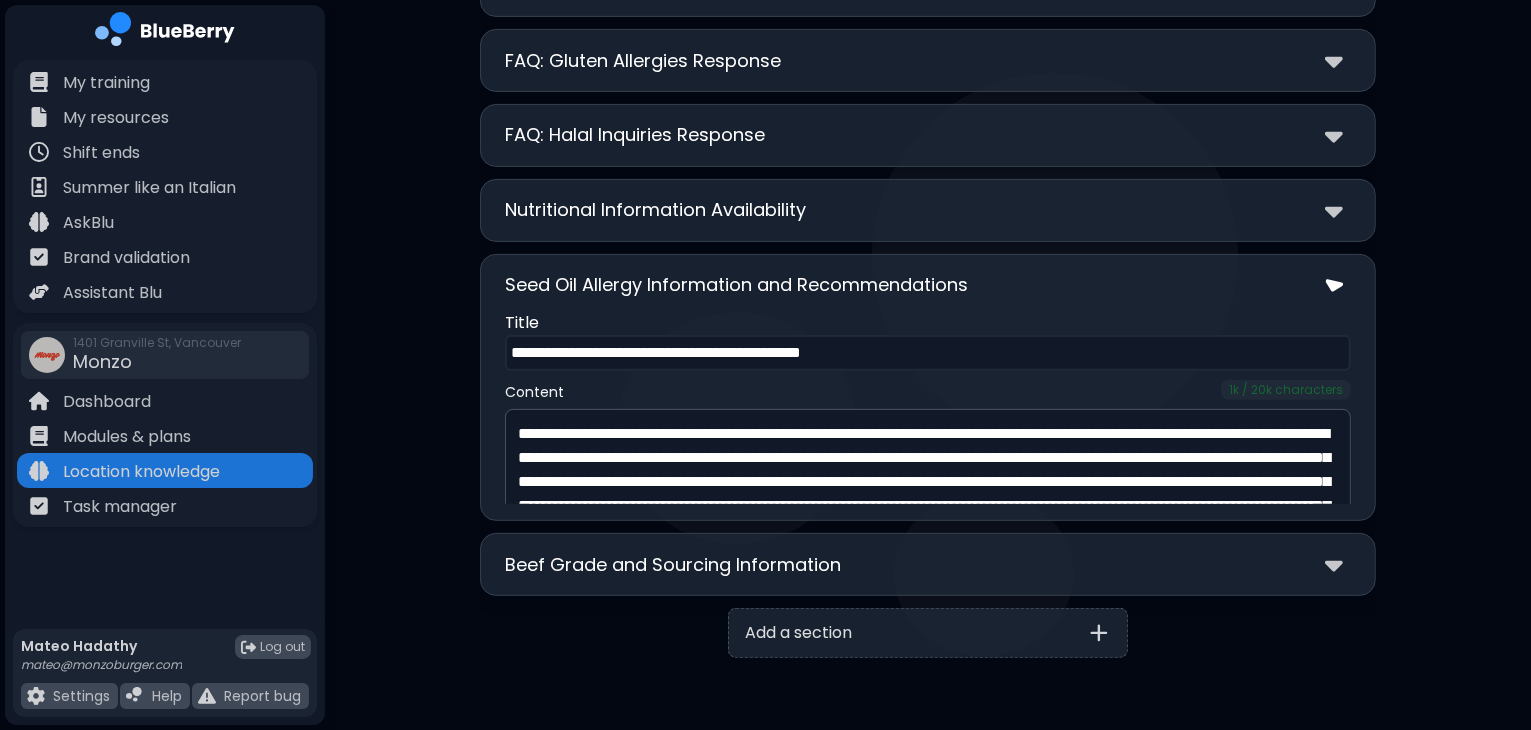 scroll, scrollTop: 386, scrollLeft: 0, axis: vertical 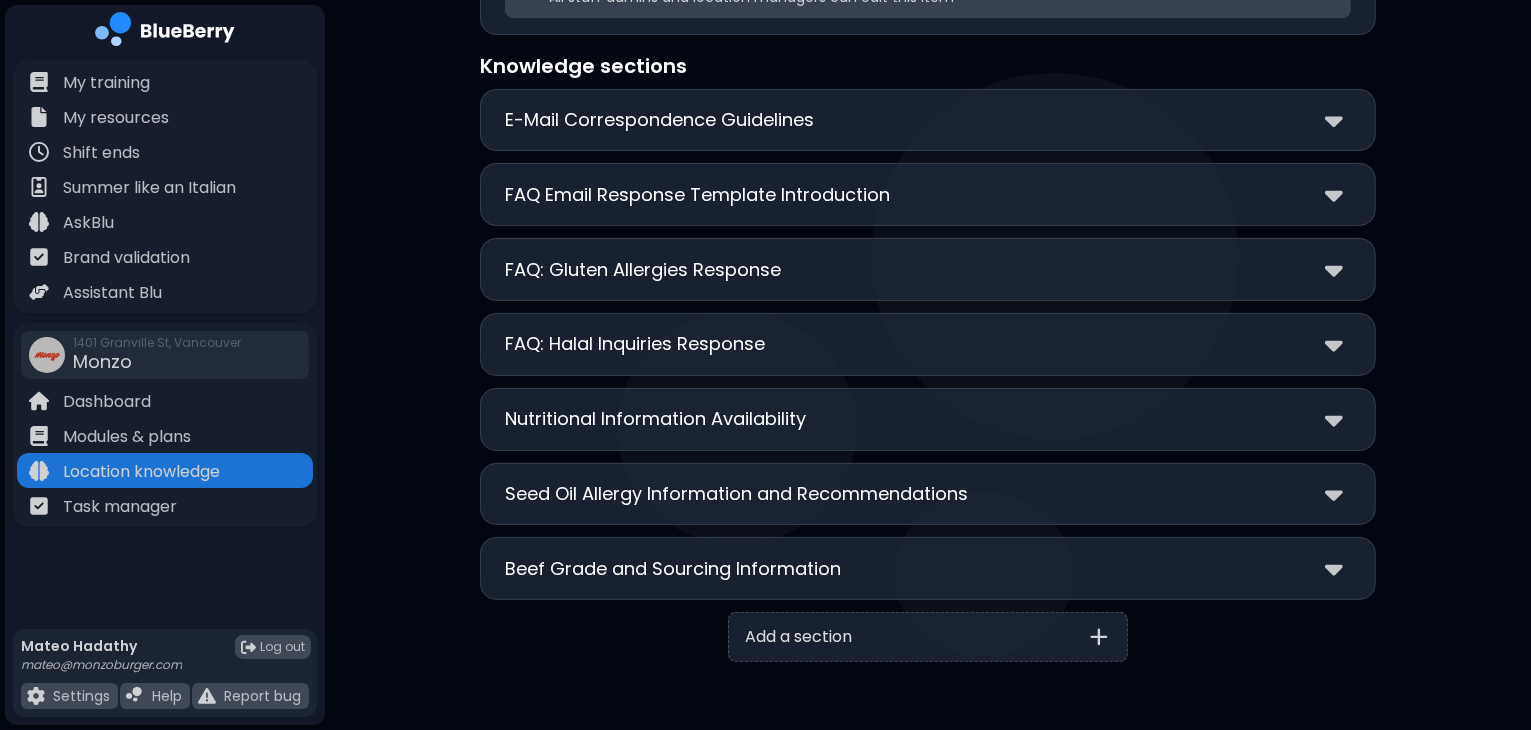 click on "Beef Grade and Sourcing Information" at bounding box center (928, 568) 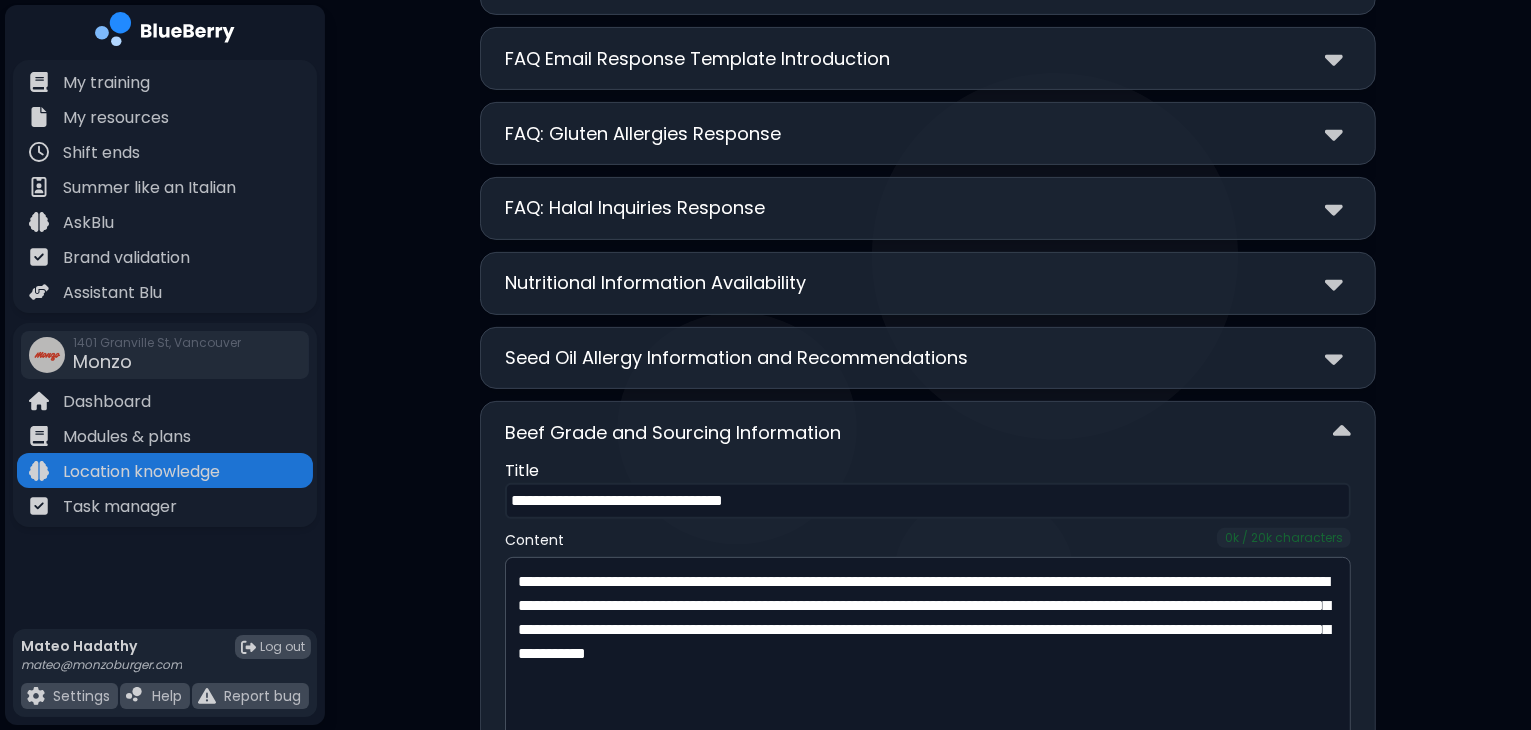scroll, scrollTop: 590, scrollLeft: 0, axis: vertical 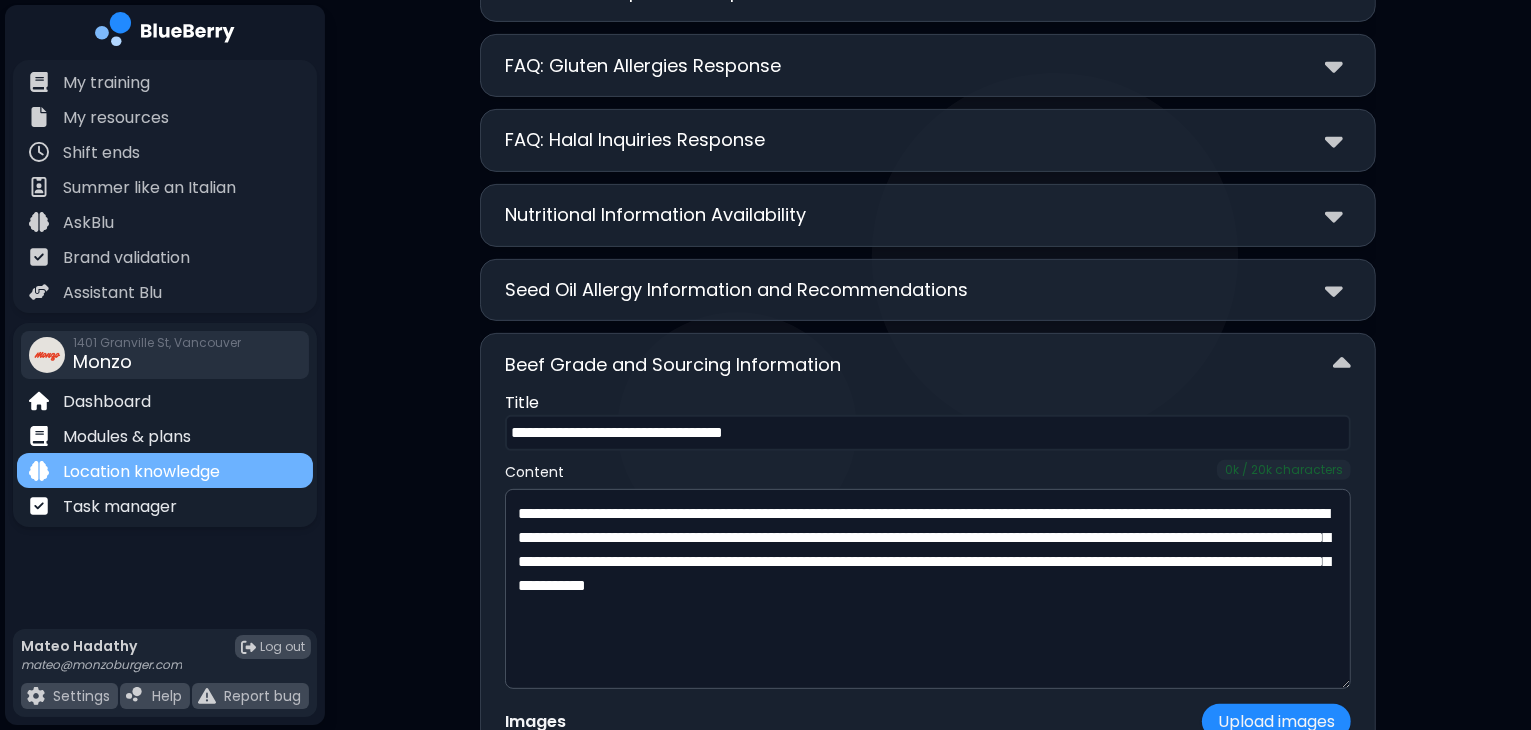 click on "Location knowledge" at bounding box center (141, 472) 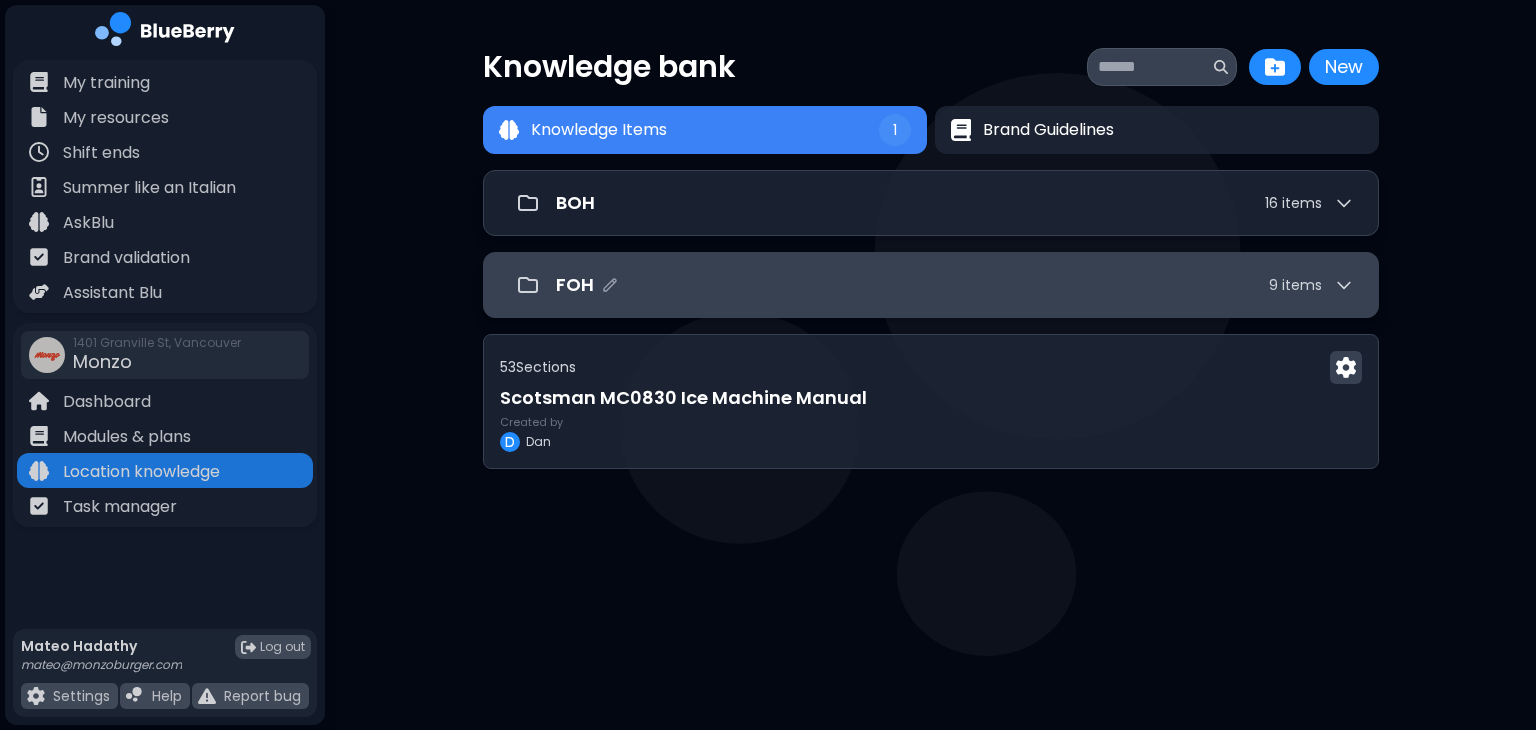click on "FOH 9   item s" at bounding box center (955, 285) 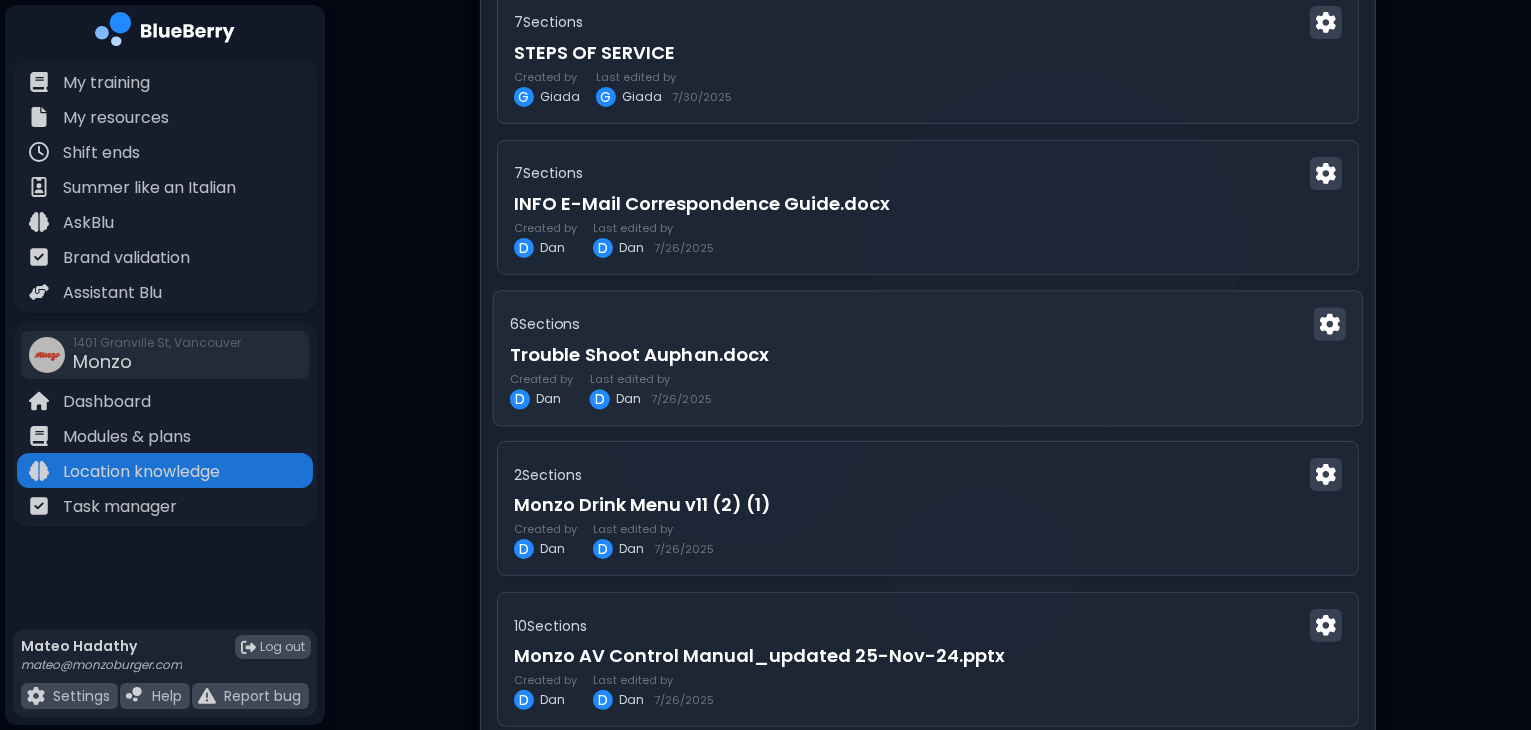scroll, scrollTop: 0, scrollLeft: 0, axis: both 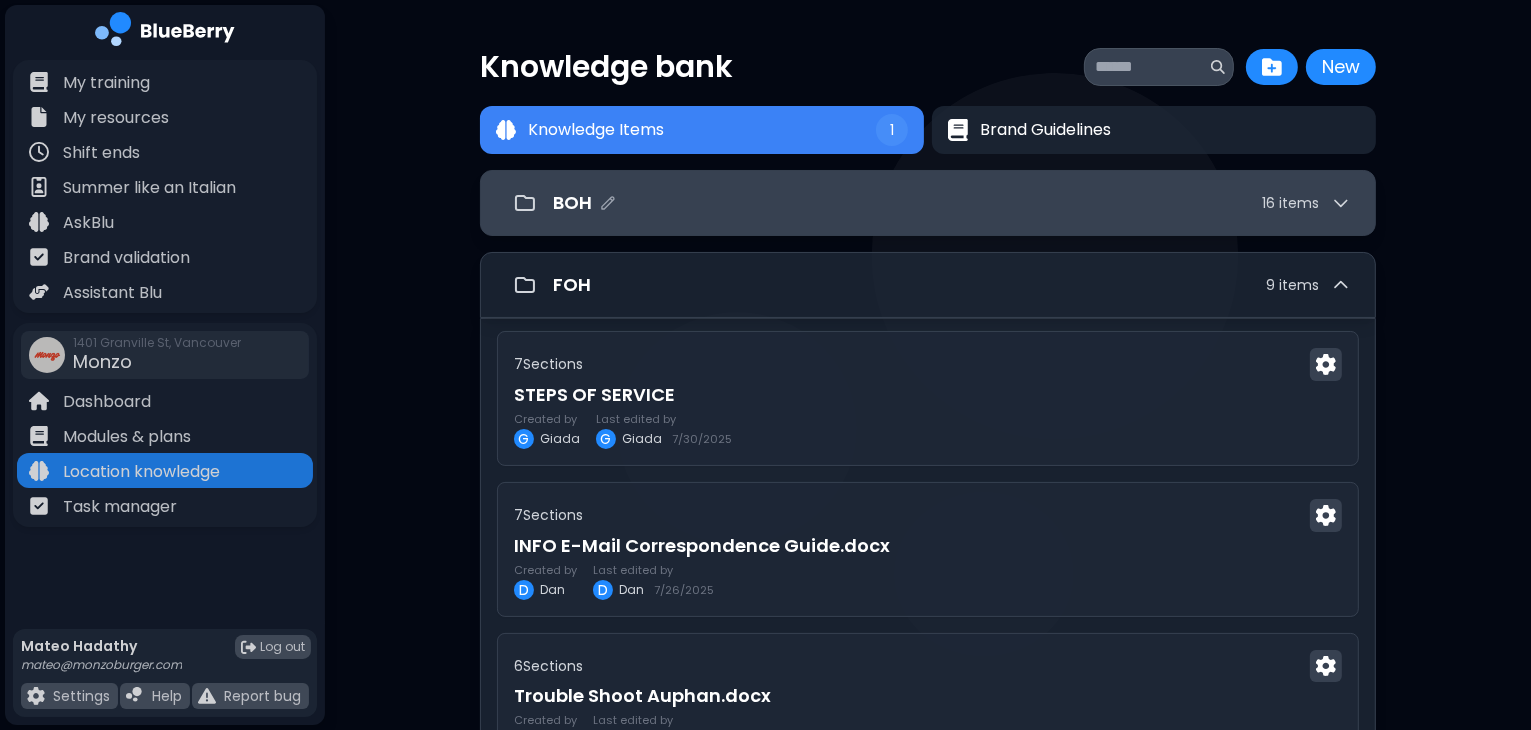 click on "BOH 16   item s" at bounding box center [952, 203] 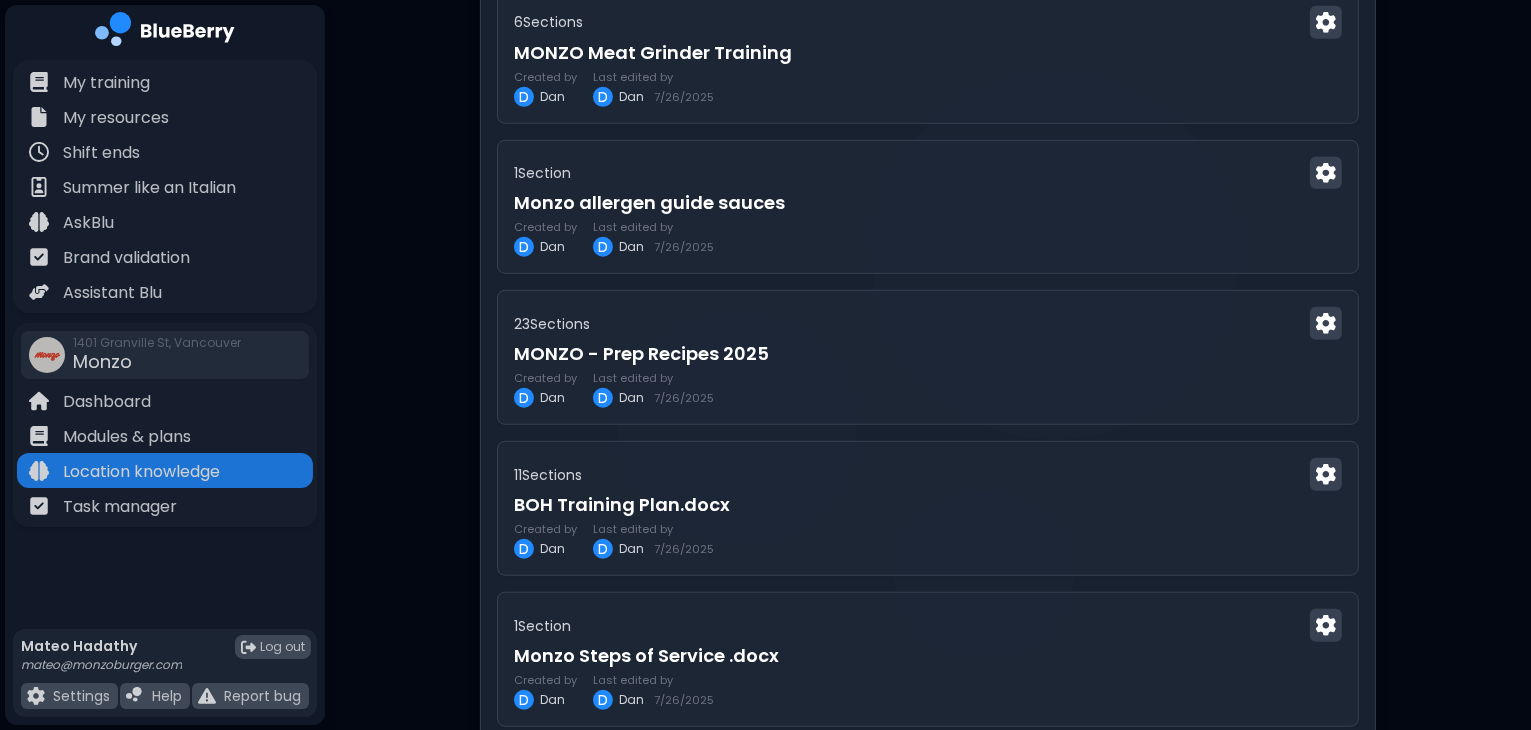 scroll, scrollTop: 3491, scrollLeft: 0, axis: vertical 